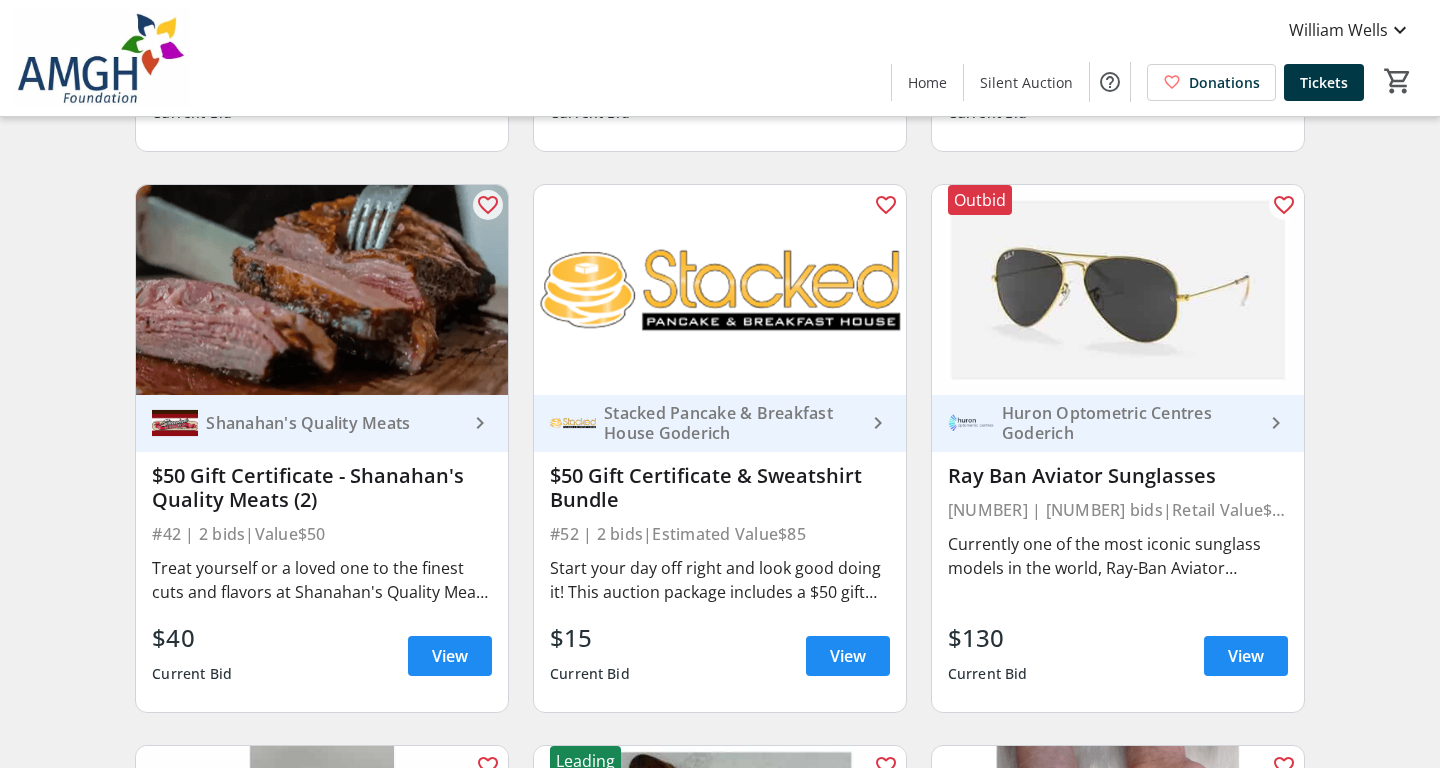 scroll, scrollTop: 7408, scrollLeft: 0, axis: vertical 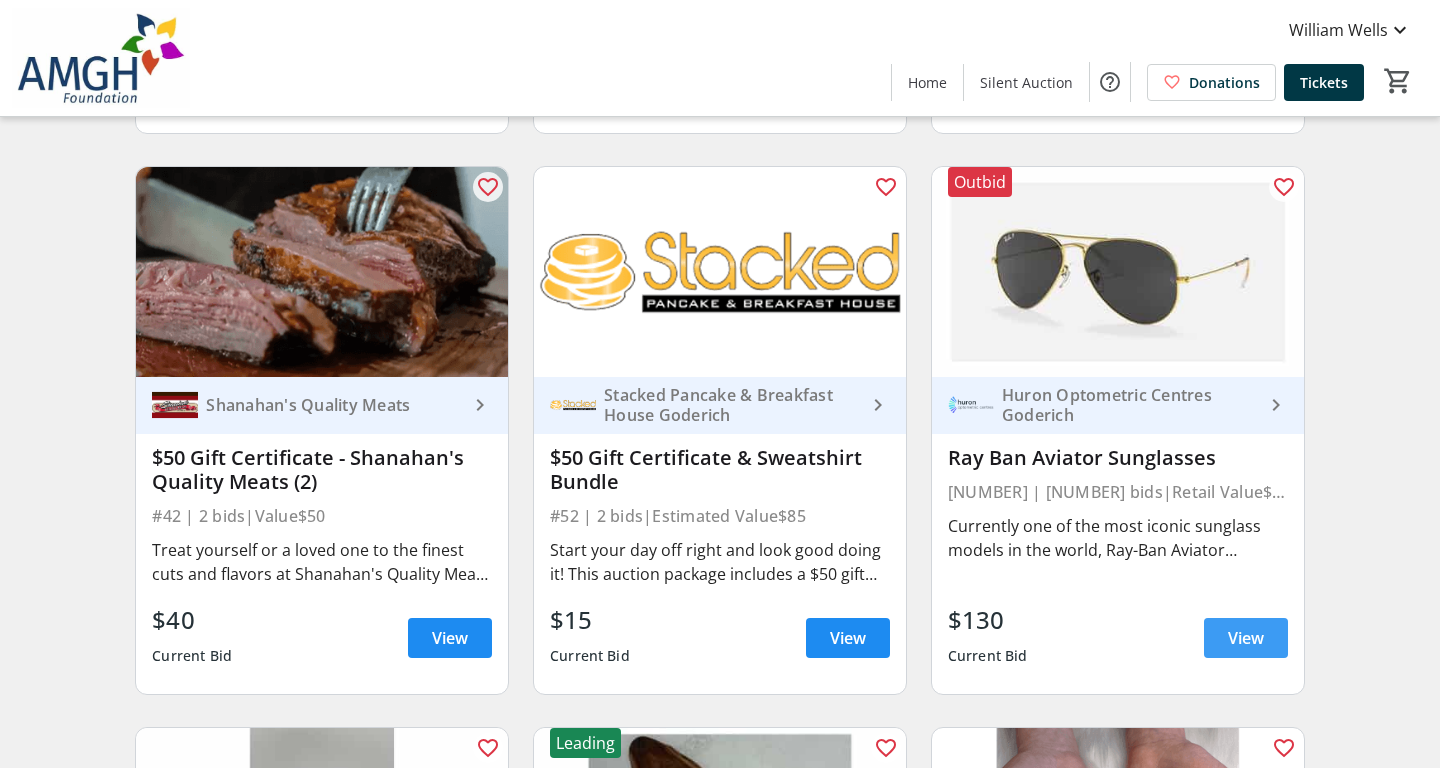 click on "View" at bounding box center [1246, 638] 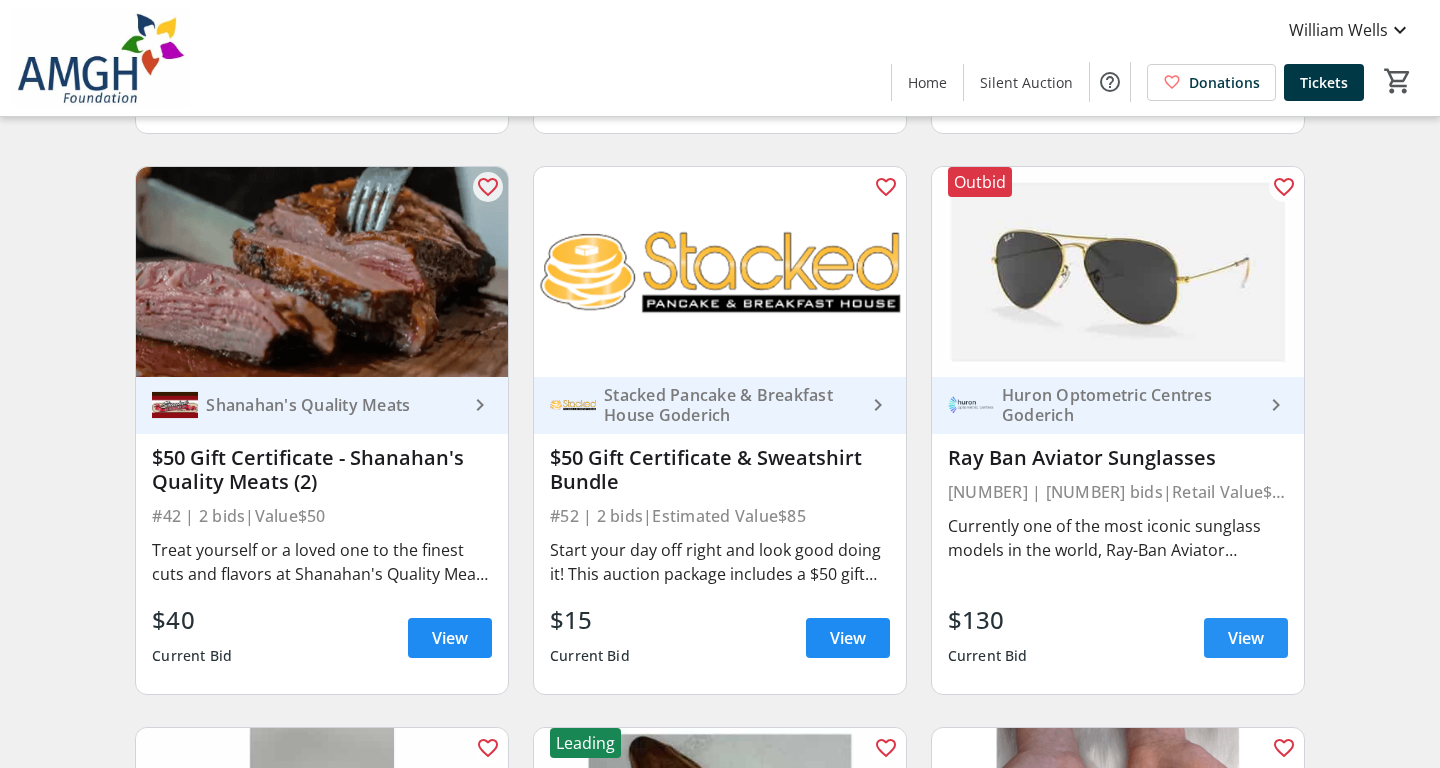 scroll, scrollTop: 0, scrollLeft: 0, axis: both 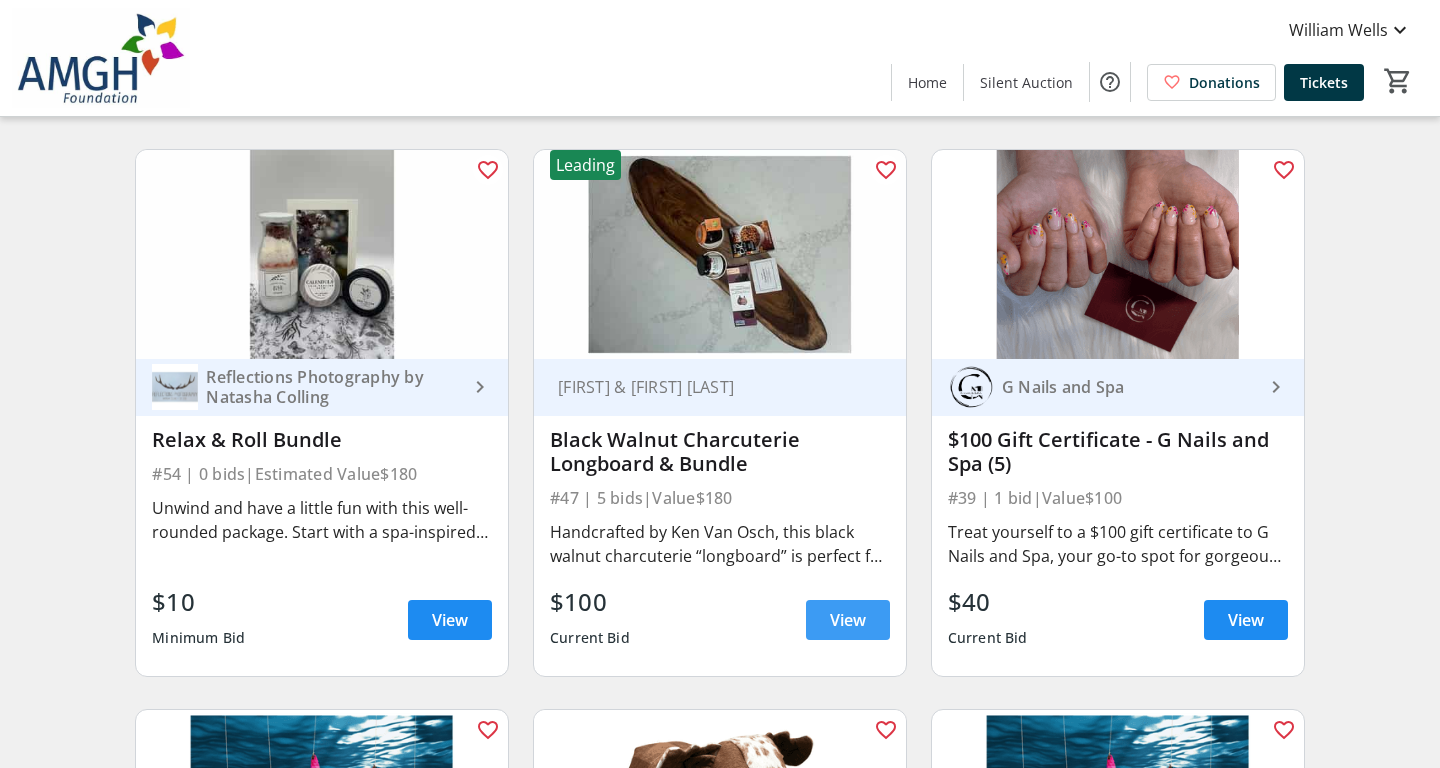 click at bounding box center [848, 620] 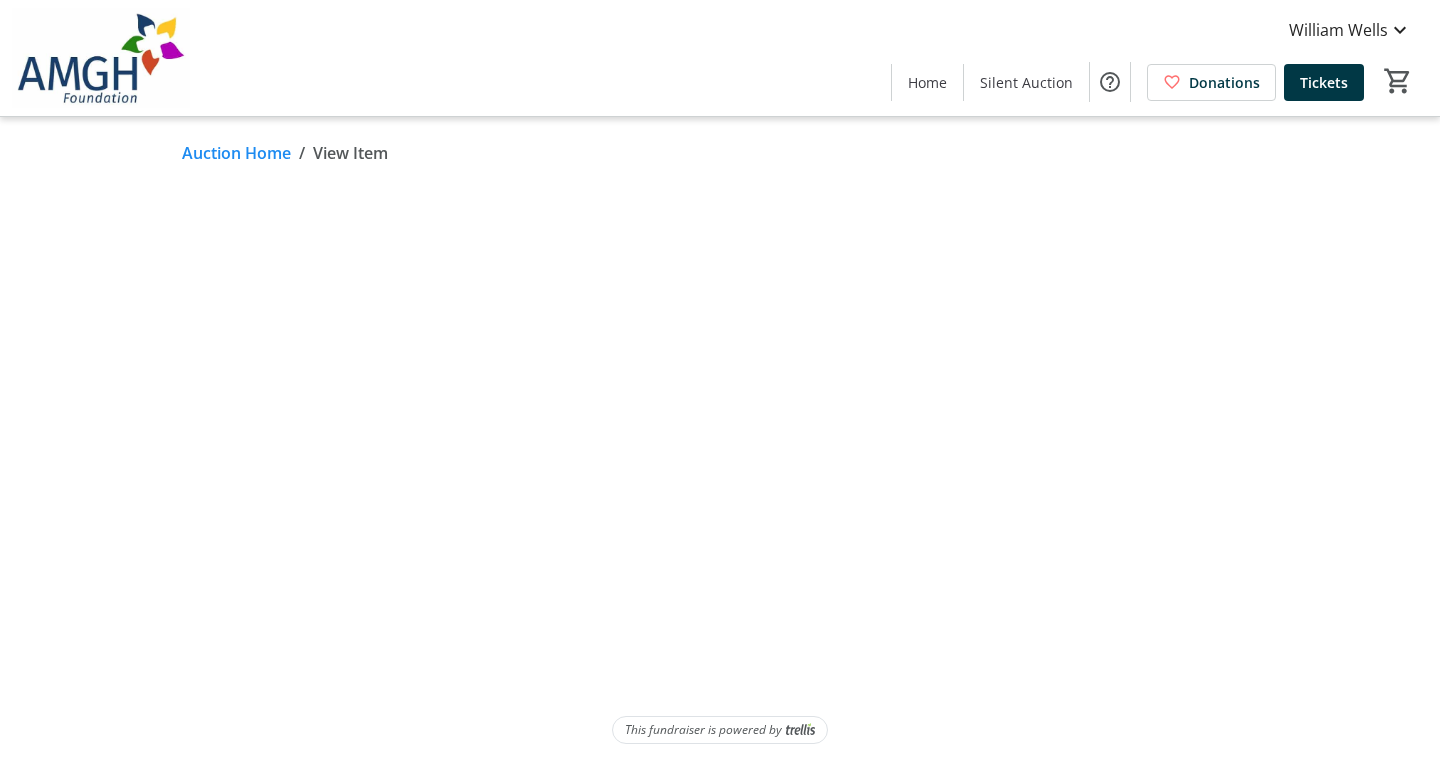 scroll, scrollTop: 0, scrollLeft: 0, axis: both 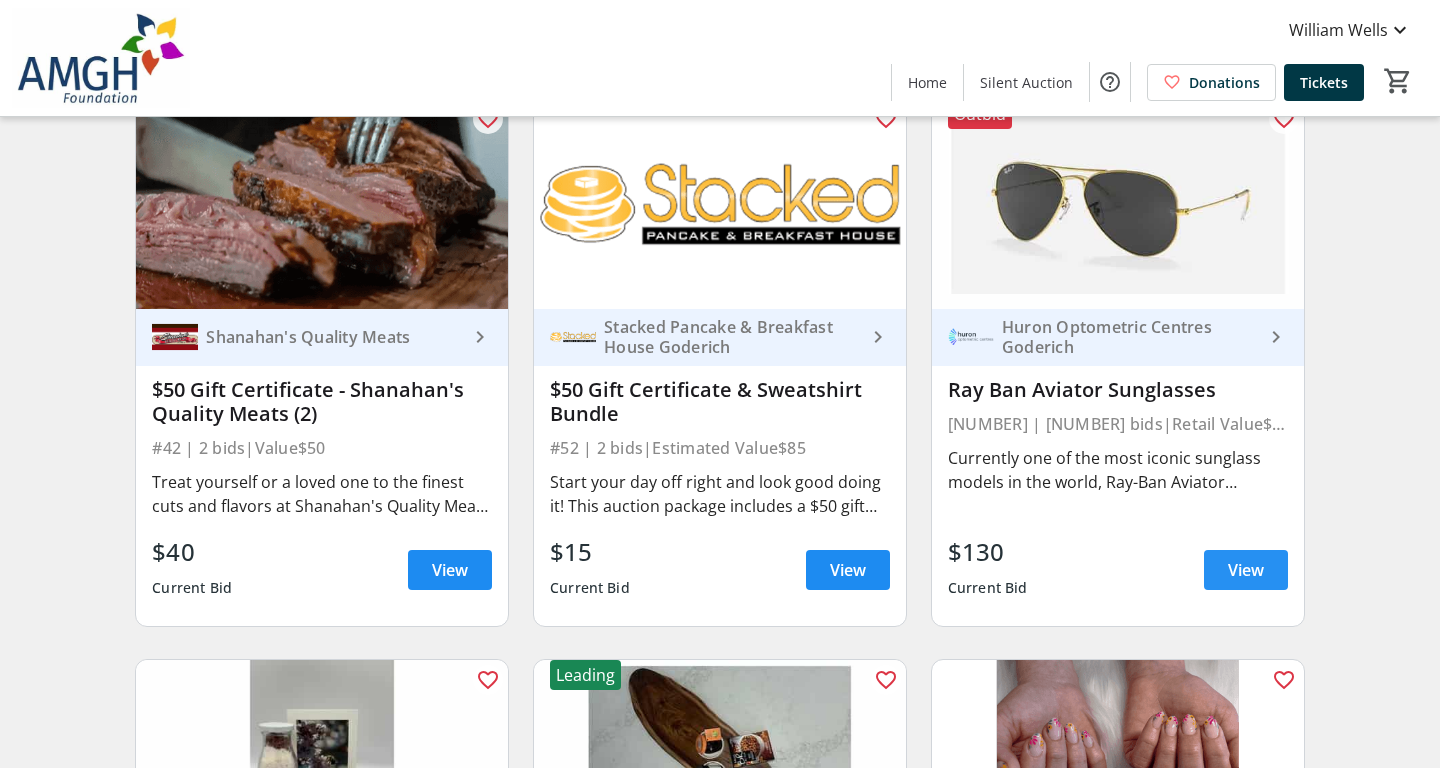 click on "View" at bounding box center [1246, 570] 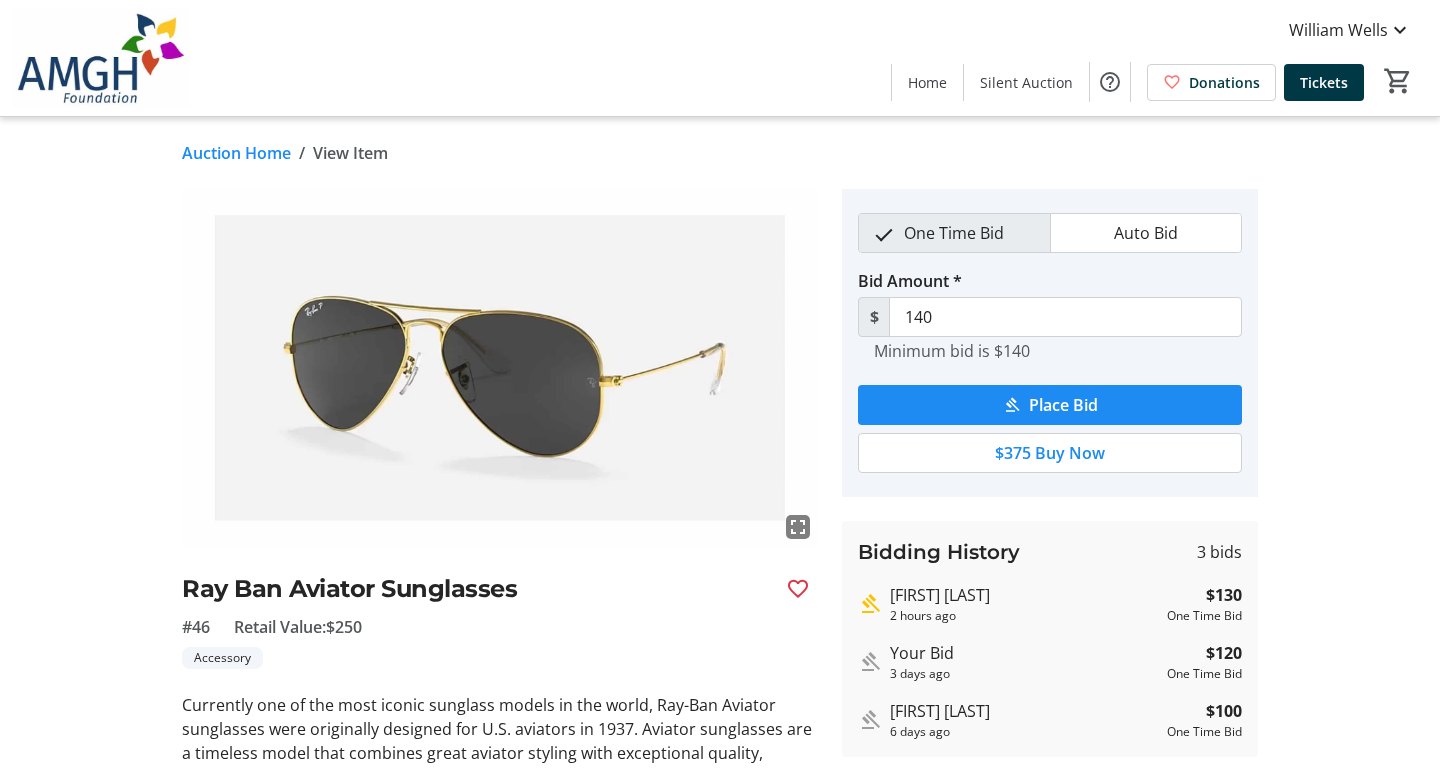 scroll, scrollTop: 0, scrollLeft: 0, axis: both 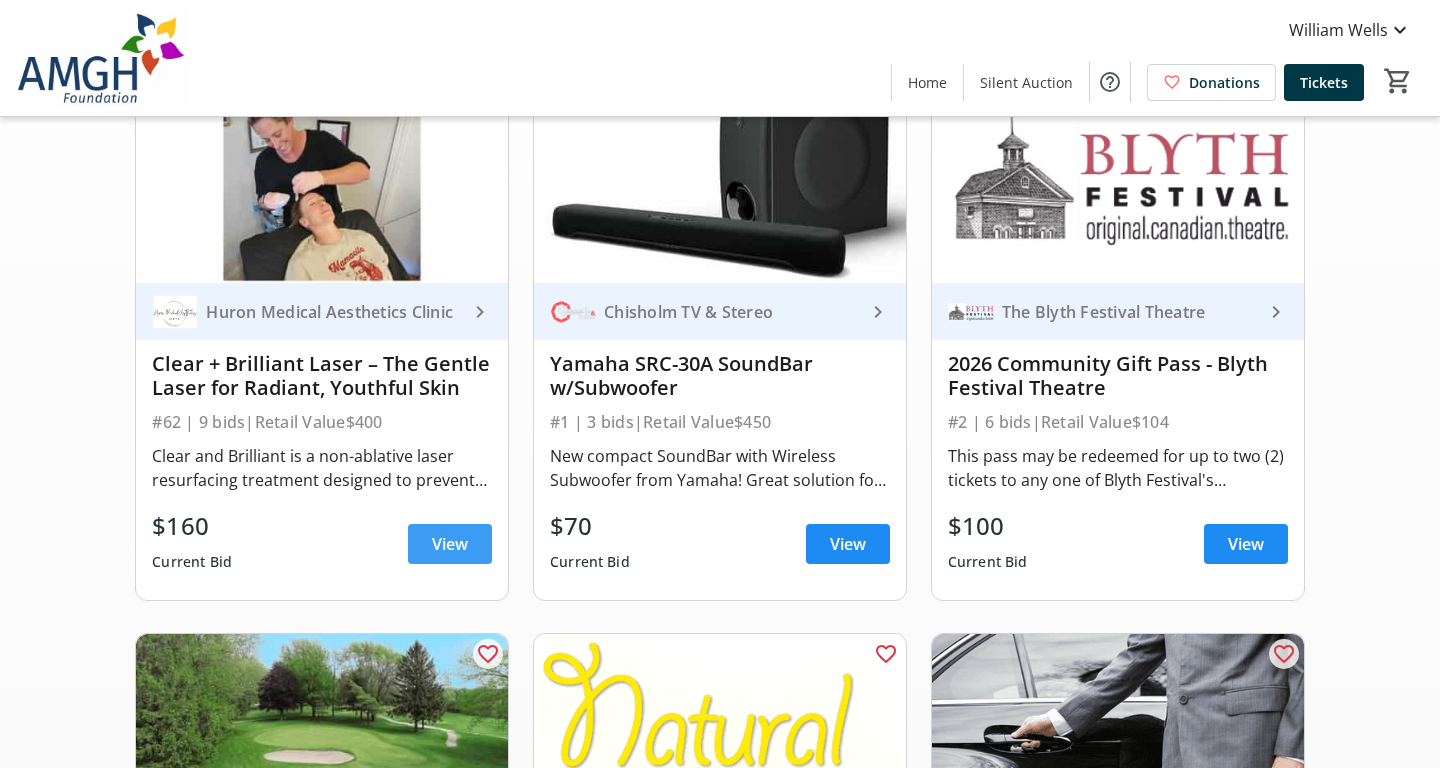 click on "View" at bounding box center [450, 544] 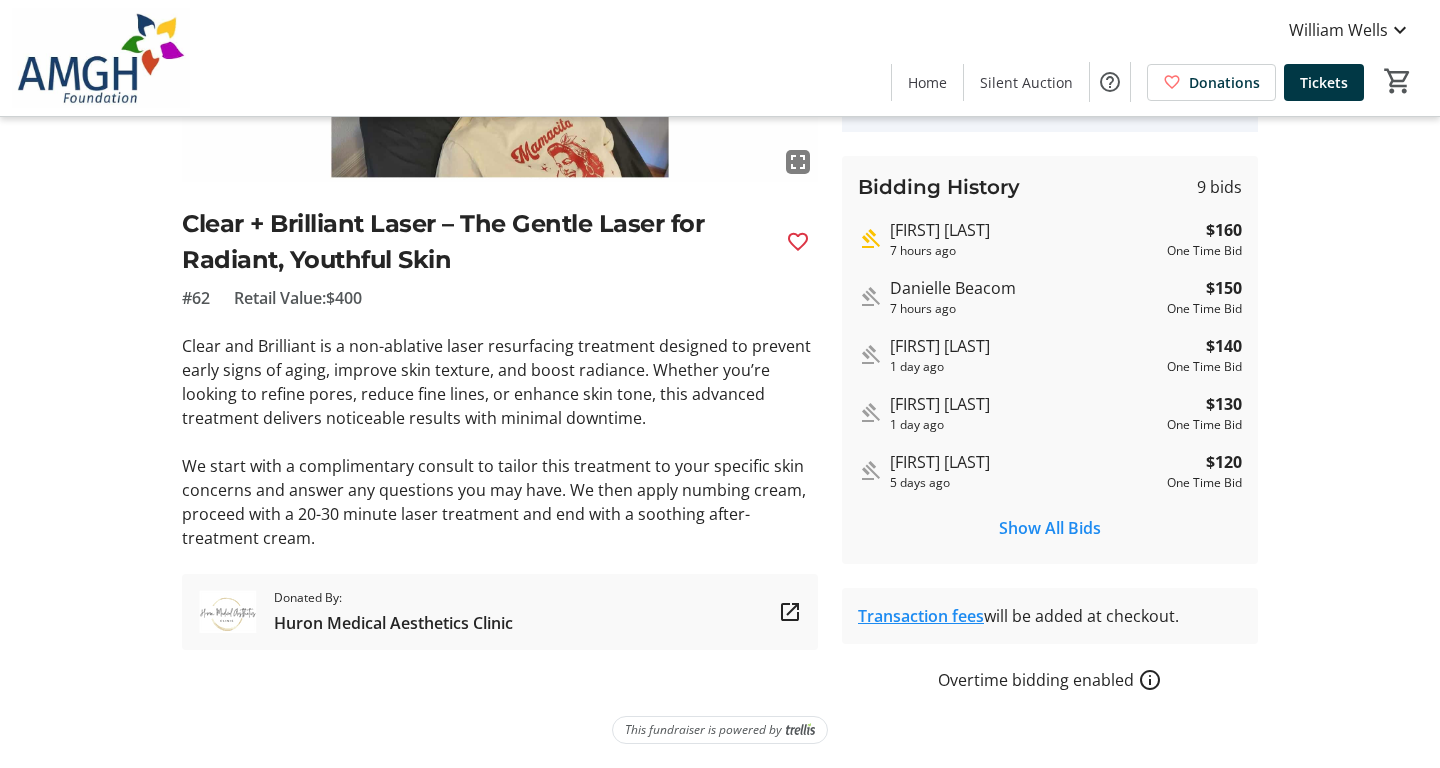 scroll, scrollTop: 365, scrollLeft: 0, axis: vertical 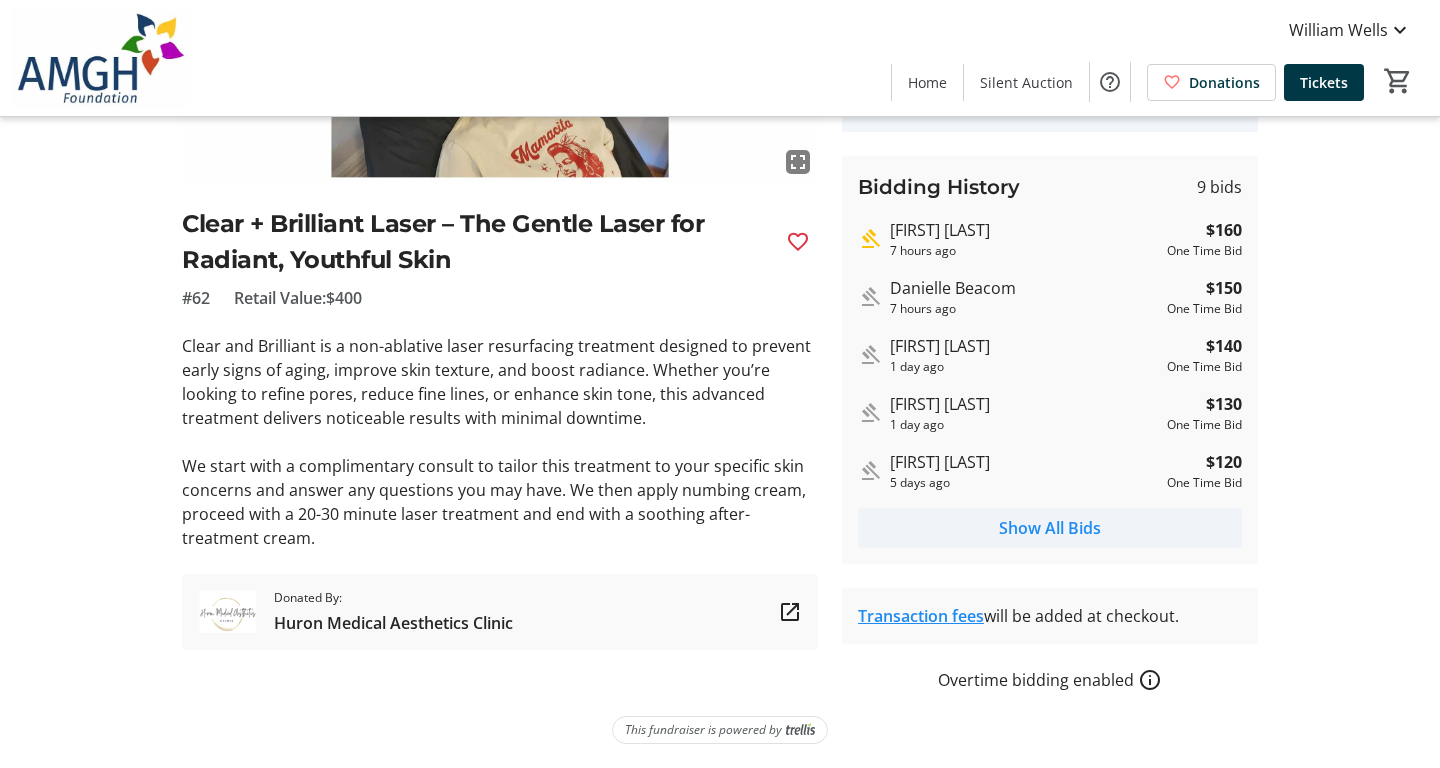 click on "Show All Bids" 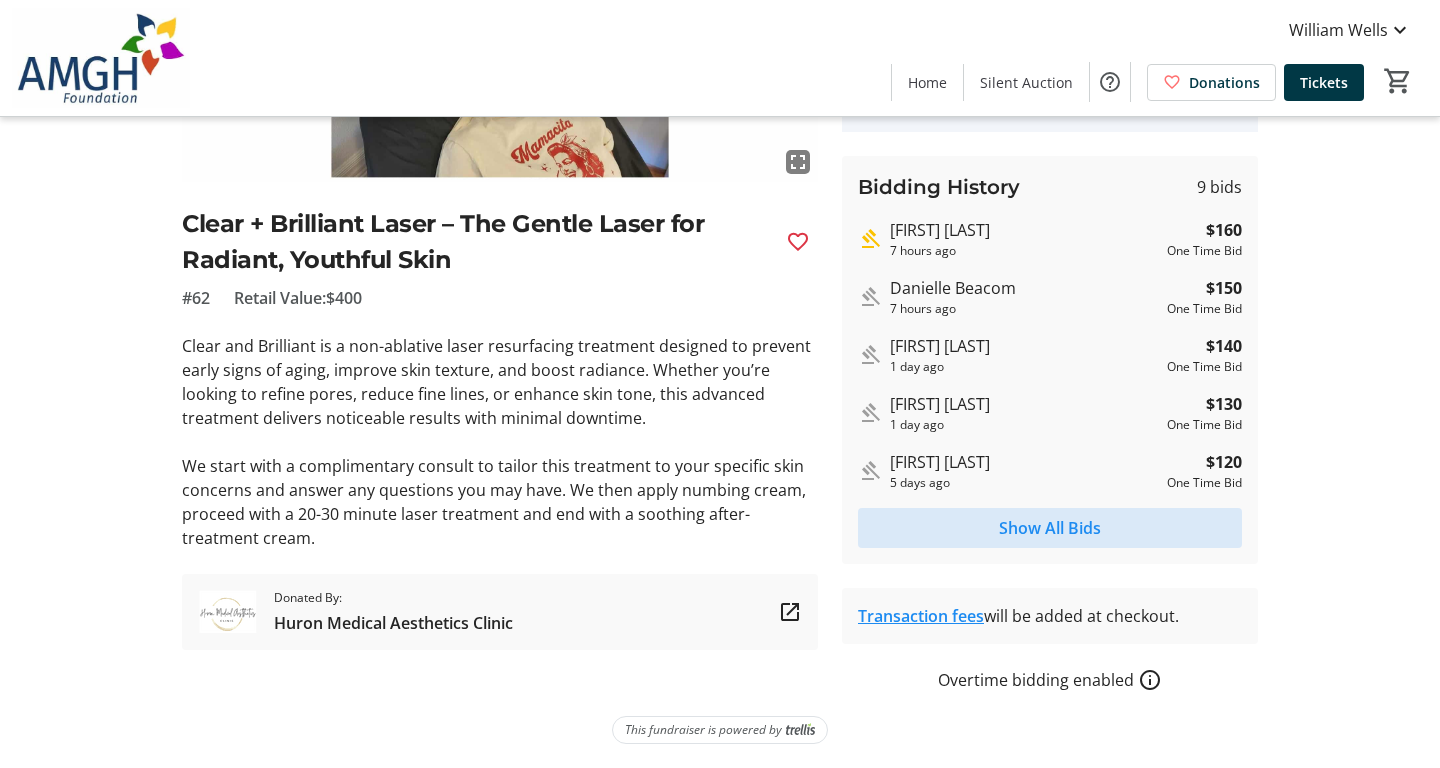 scroll, scrollTop: 0, scrollLeft: 0, axis: both 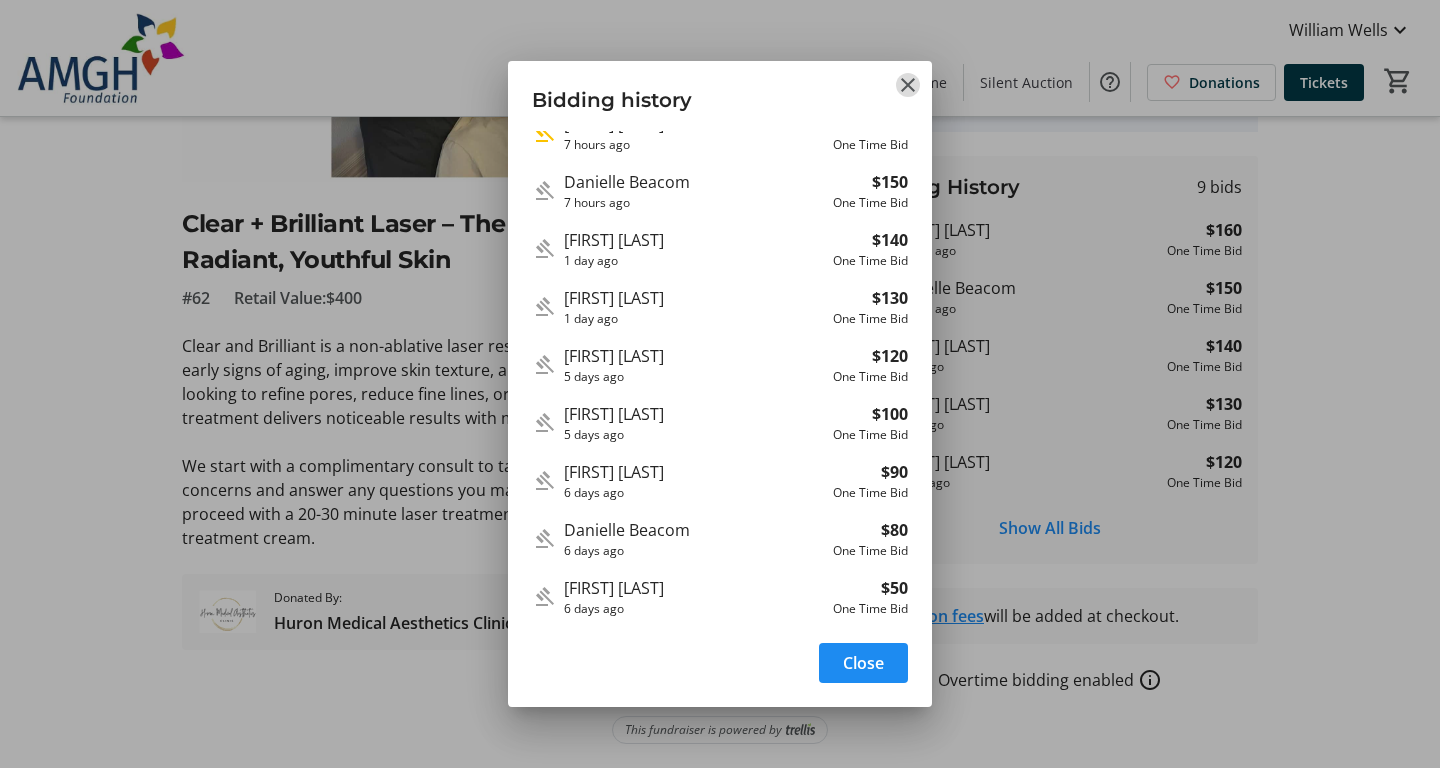 click at bounding box center [908, 85] 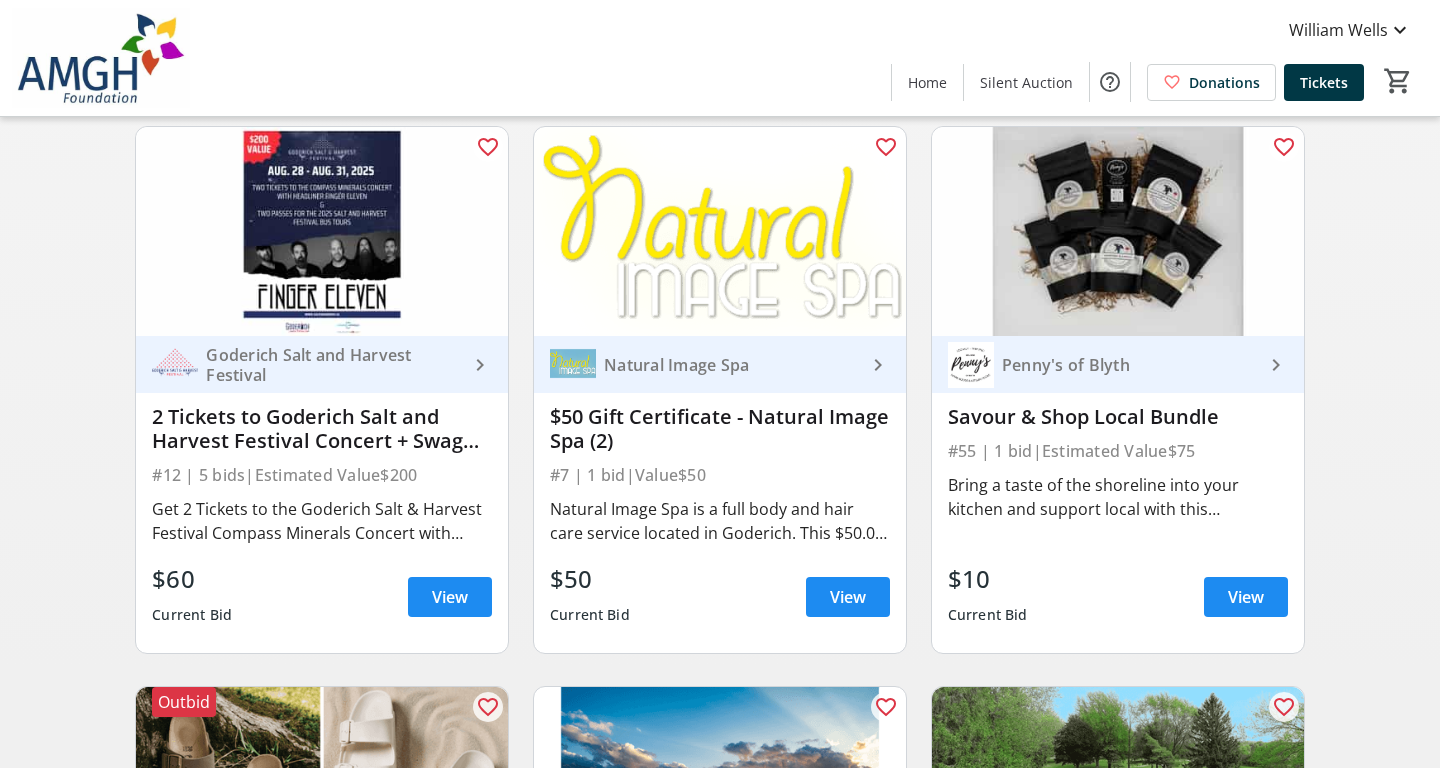 scroll, scrollTop: 1850, scrollLeft: 0, axis: vertical 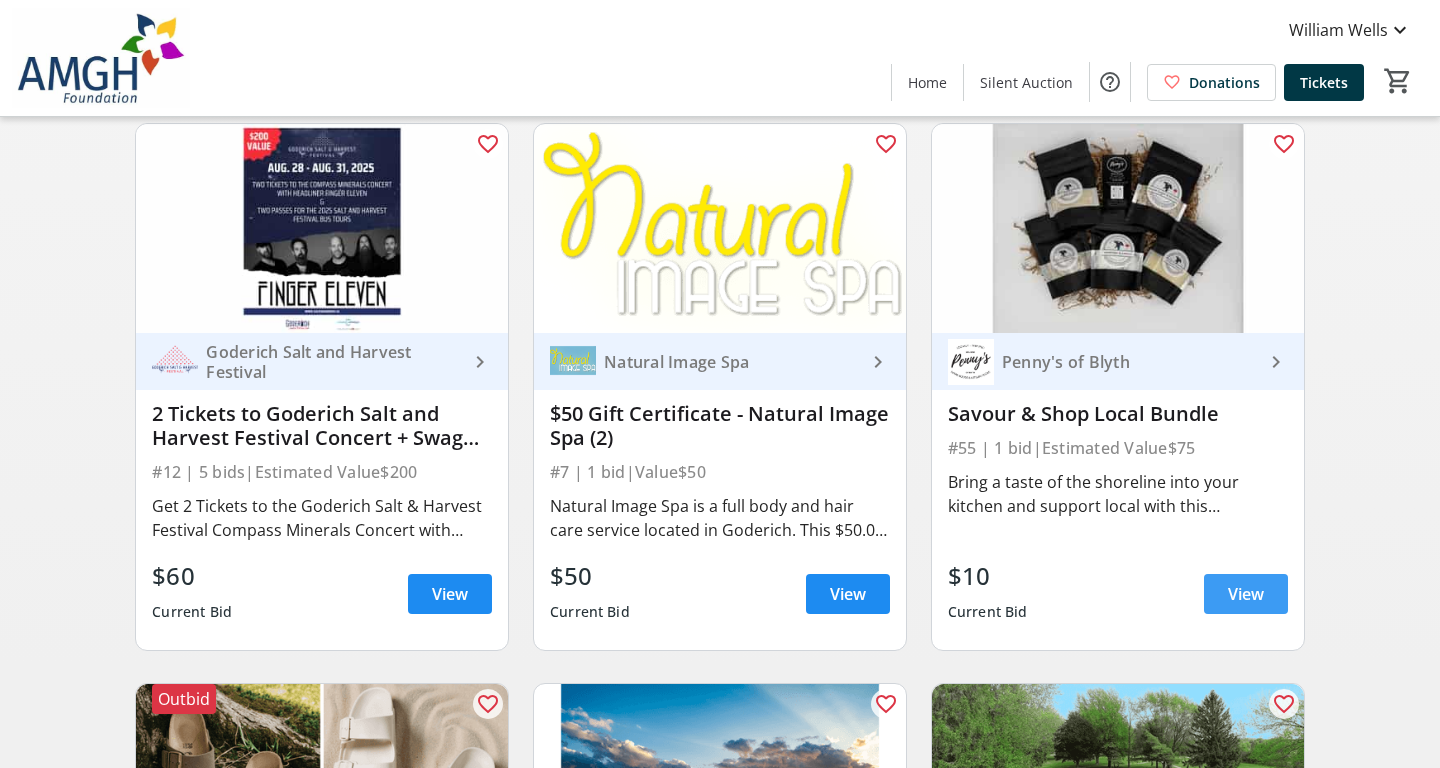 click on "View" at bounding box center (1246, 594) 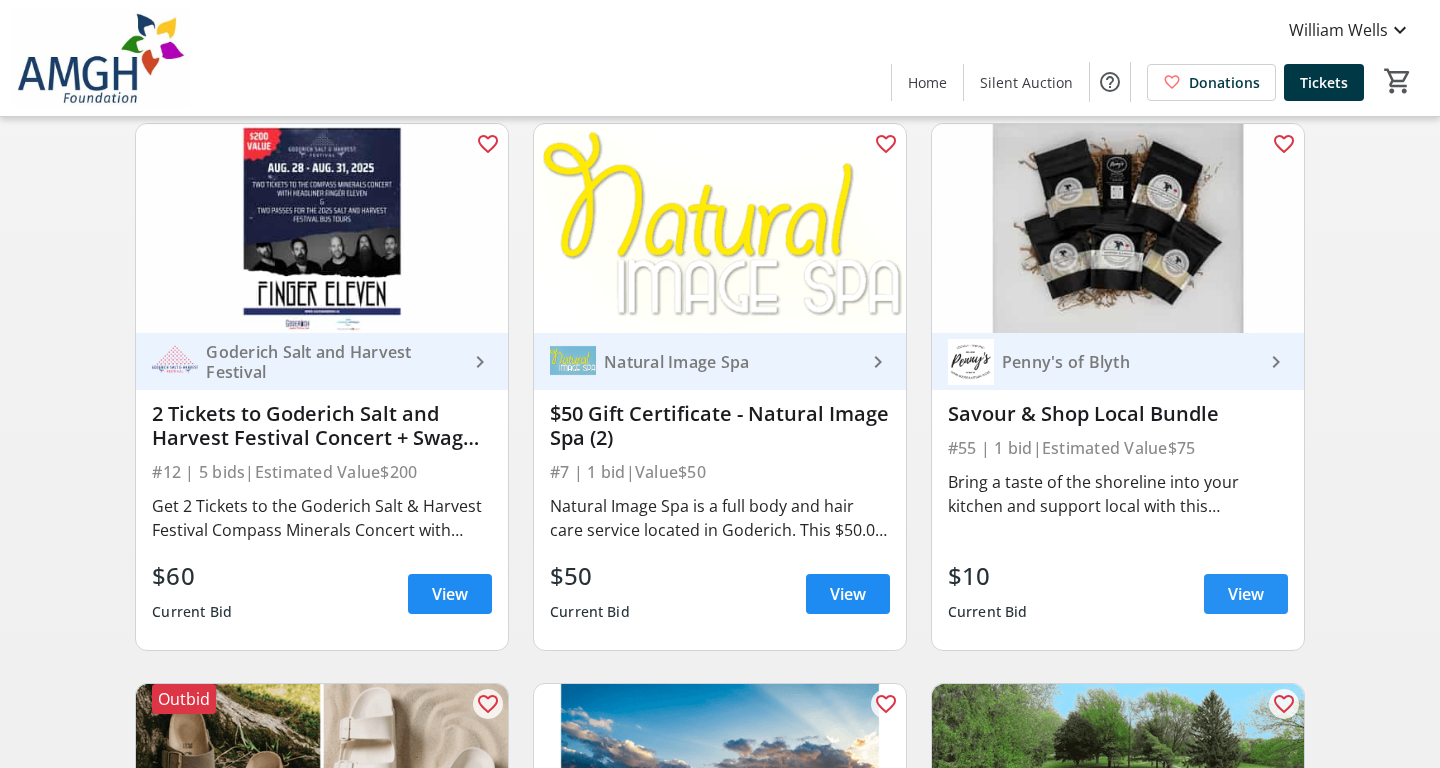 scroll, scrollTop: 0, scrollLeft: 0, axis: both 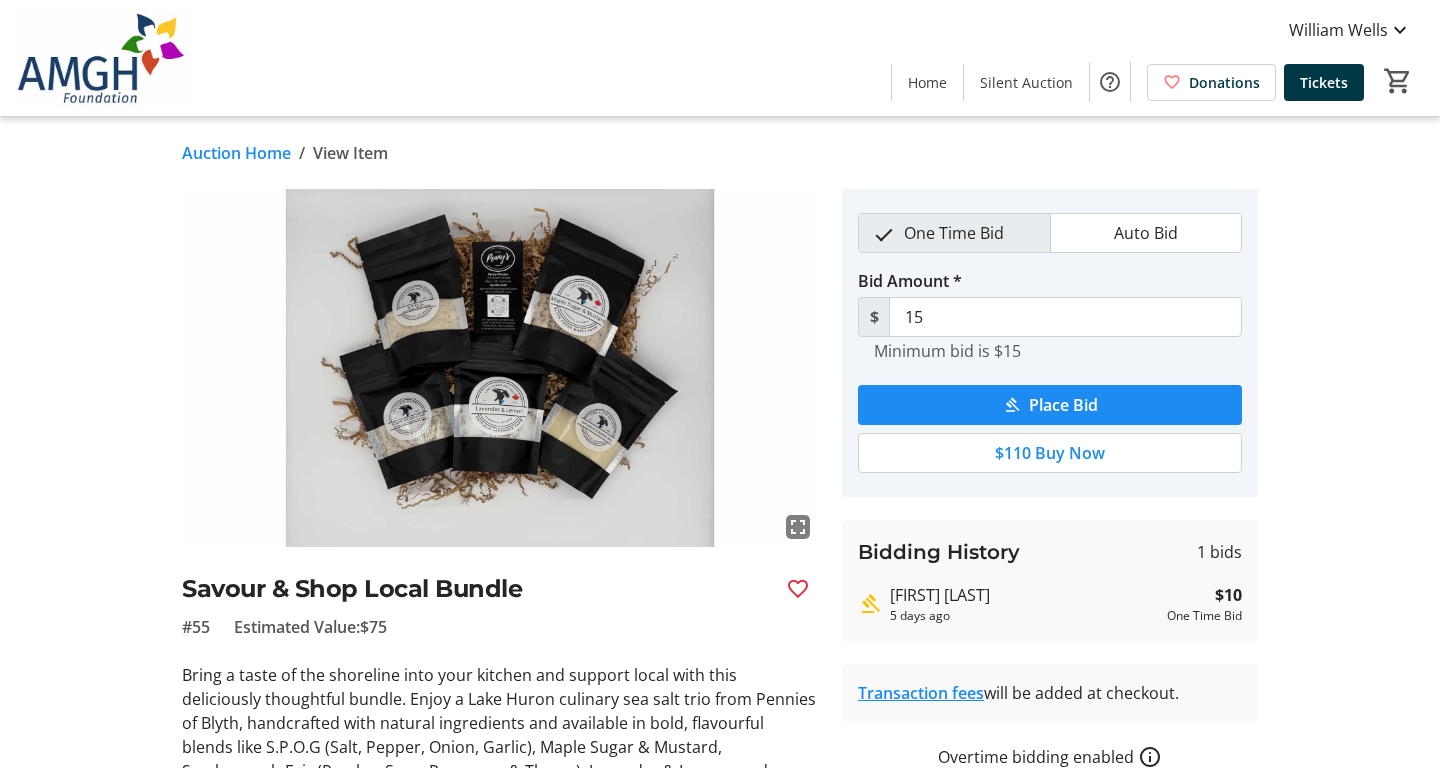 click on "One Time Bid Auto Bid Bid Amount * $ 15  Minimum bid is $15   Place Bid   $110 Buy Now  Bidding History  1 bids   Owen McGee  5 days ago  $10   One Time Bid  Transaction fees  will be added at checkout.   Overtime bidding enabled" 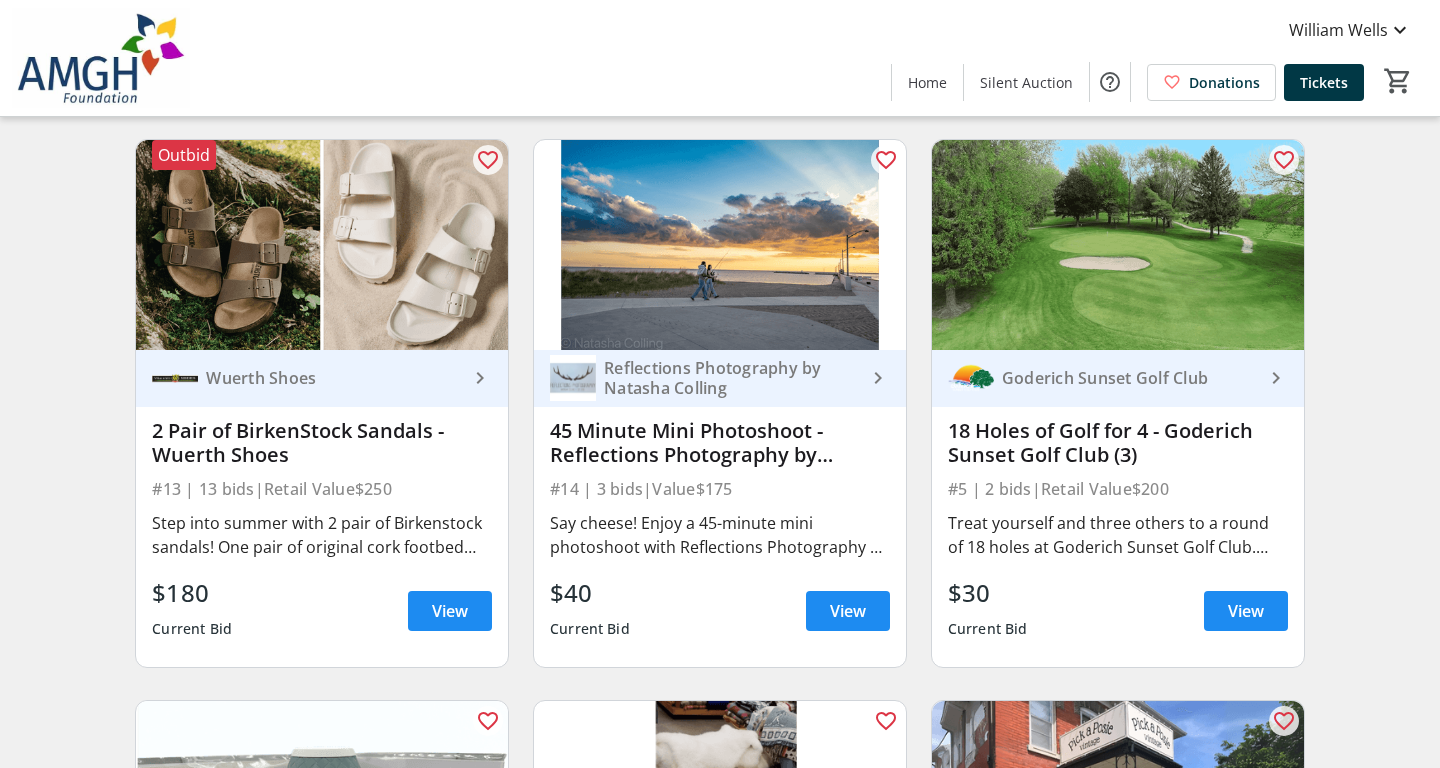 scroll, scrollTop: 2397, scrollLeft: 0, axis: vertical 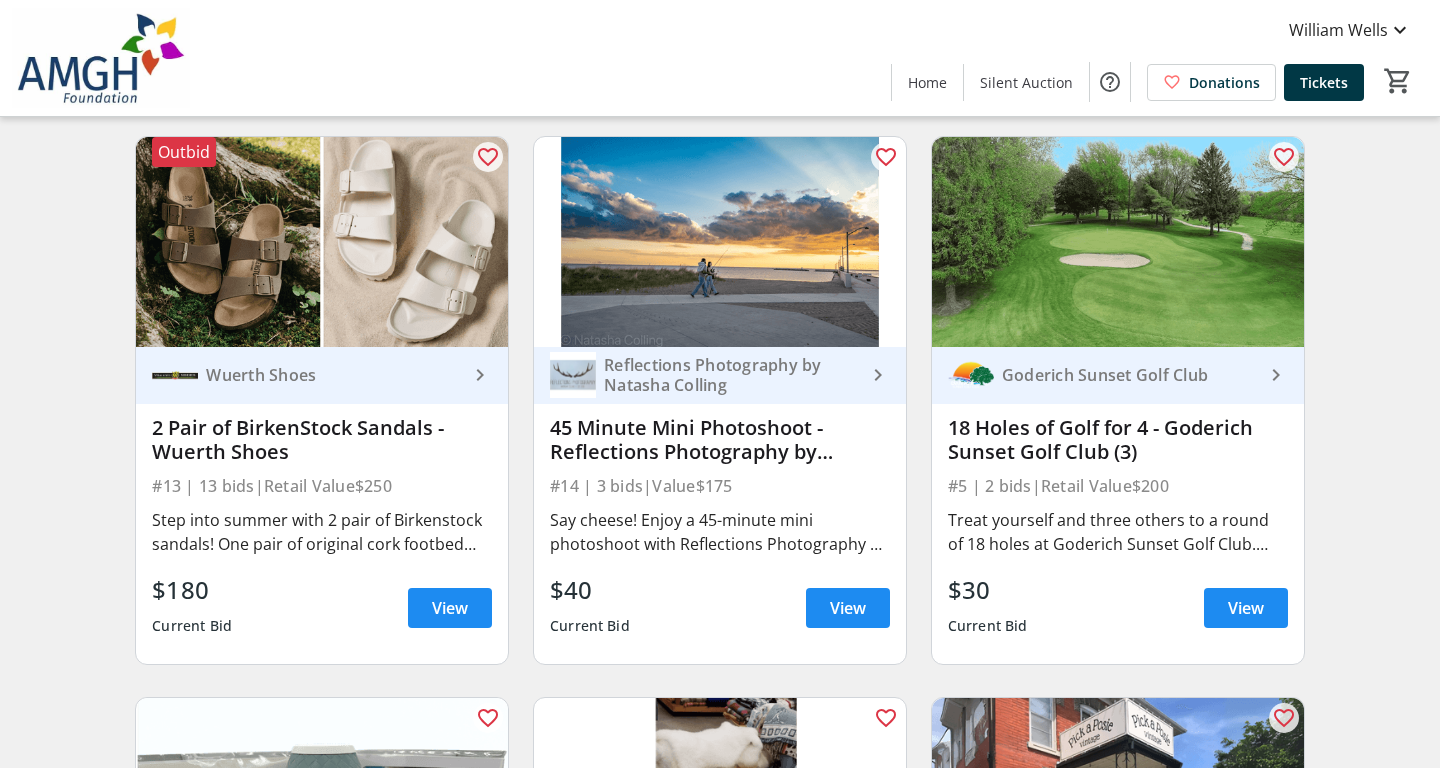 click on "Search  Filter  timer_outline Ends in 18d 2h 48m 15s All Items  Accessory   Audio   Beauty   Clothes   Comfort   Concert   Cultural Experiences   Festival   Food   Gift Certificate   Golf   Photo   Photography   Shoes   Sleep   Spa   Speaker   Sport   Theatre   Tickets   Transportation   Travel   Tv   Vintage   Wellness   favorite_outline  Huron Medical Aesthetics Clinic keyboard_arrow_right  Clear + Brilliant Laser – The Gentle Laser for Radiant, Youthful Skin   #62 | 9 bids   |   Retail Value   $400   $160  Current Bid  View   favorite_outline  Chisholm TV & Stereo keyboard_arrow_right  Yamaha SRC-30A SoundBar w/Subwoofer   #1 | 3 bids   |   Retail Value   $450   $70  Current Bid  View   favorite_outline  The Blyth Festival Theatre keyboard_arrow_right  2026 Community Gift Pass - Blyth Festival Theatre   #2 | 6 bids   |   Retail Value   $104   $100  Current Bid  View   favorite_outline  Goderich Sunset Golf Club keyboard_arrow_right  18 Holes of Golf for 4 - Goderich Sunset Golf Club (1)   #3 | 1 bid   |" 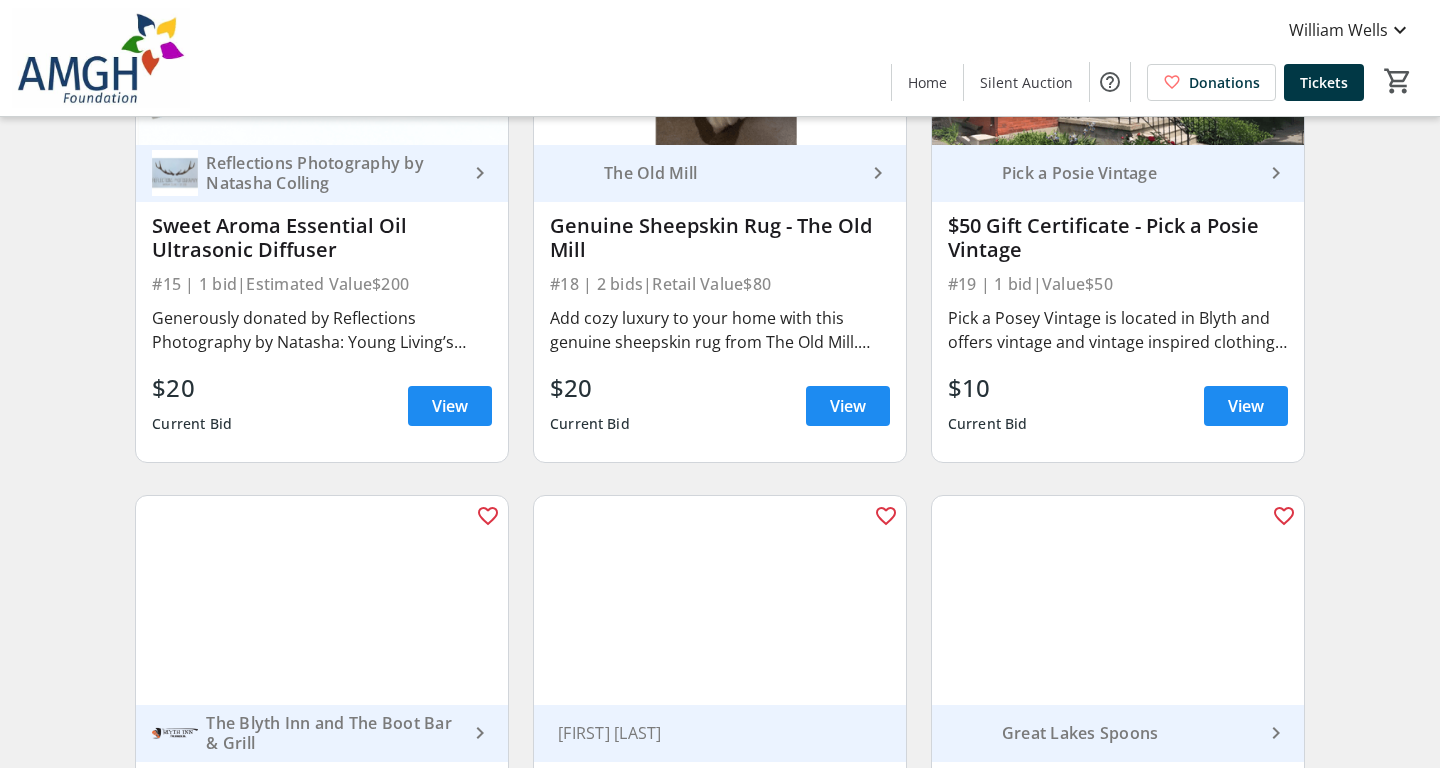 scroll, scrollTop: 3143, scrollLeft: 0, axis: vertical 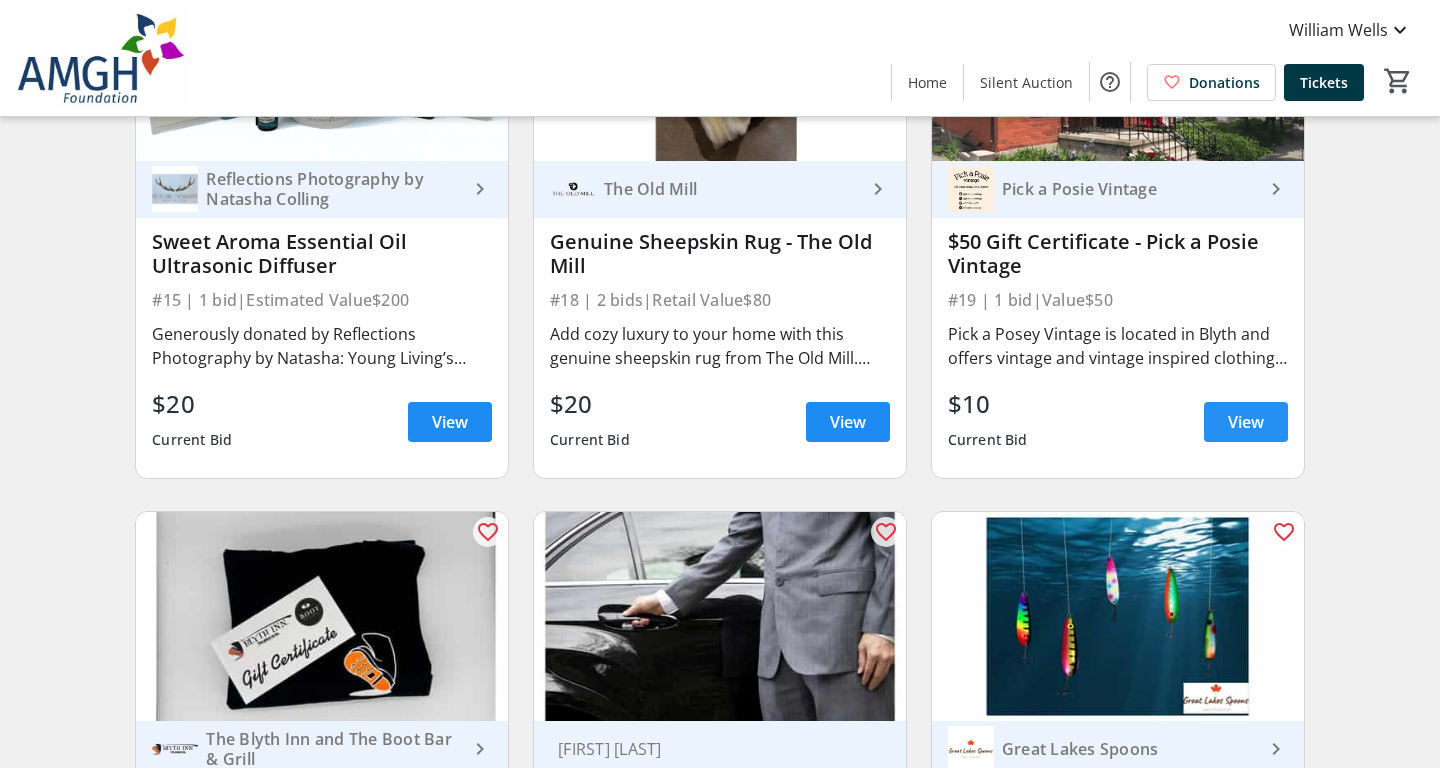 click on "View" at bounding box center [1246, 422] 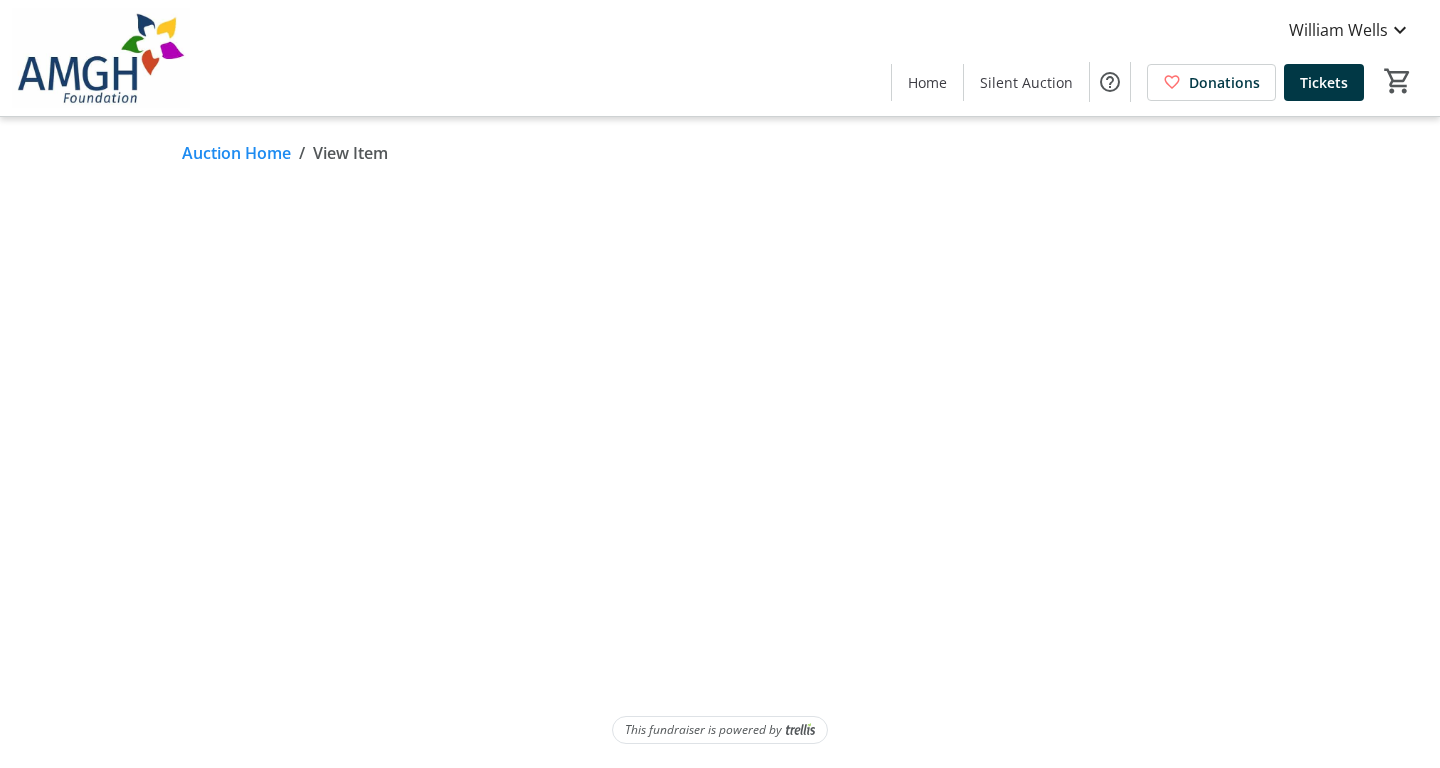 scroll, scrollTop: 0, scrollLeft: 0, axis: both 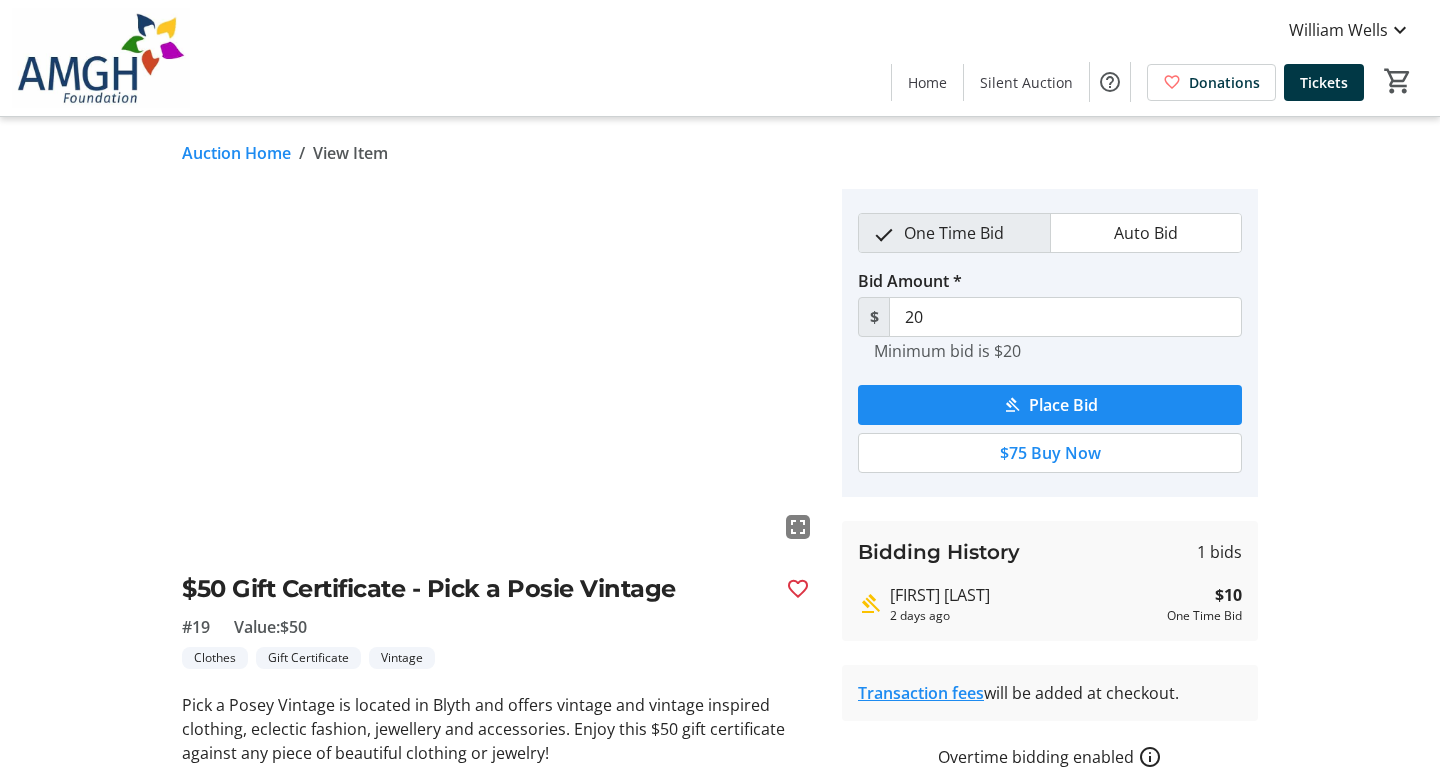 click on "One Time Bid Auto Bid Bid Amount * $ 20  Minimum bid is $20   Place Bid   $75 Buy Now" 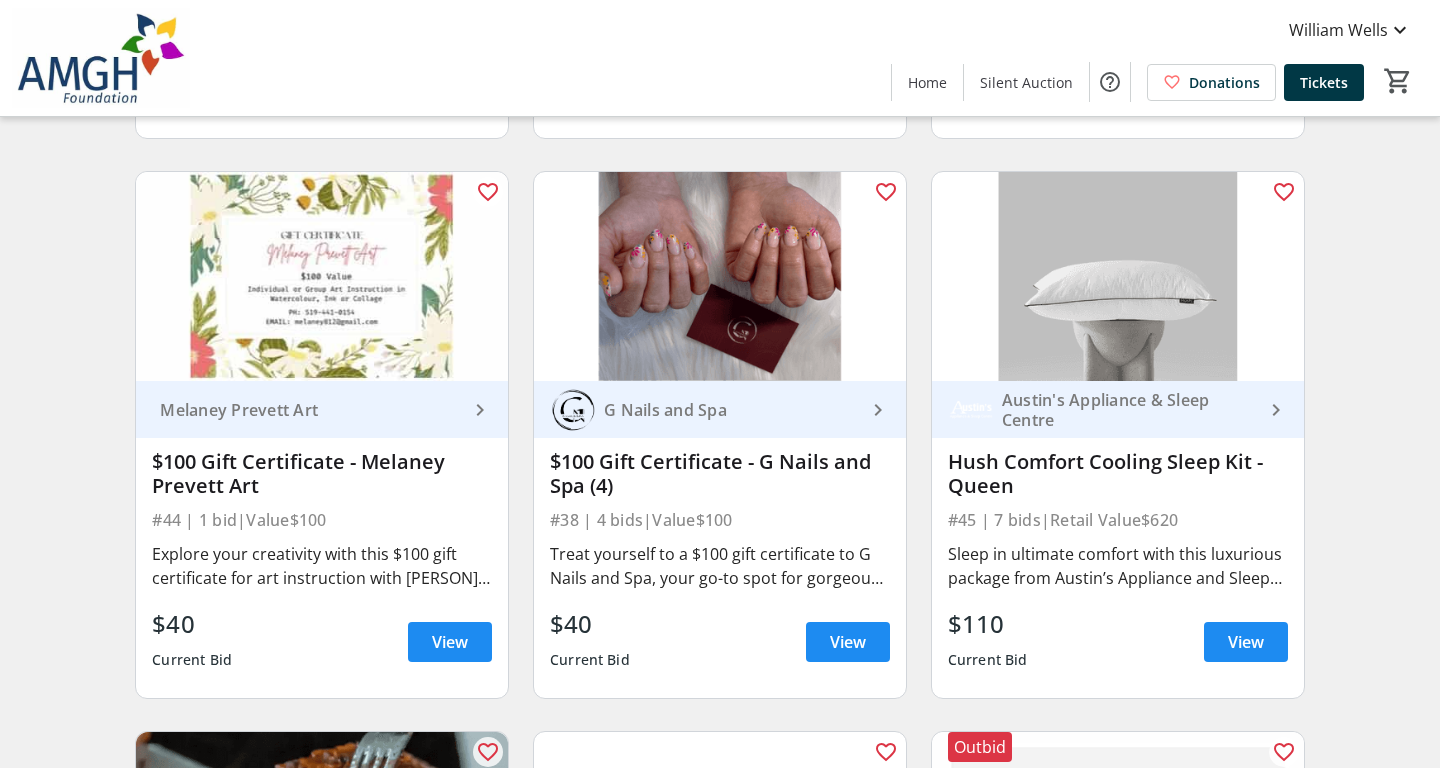 scroll, scrollTop: 6866, scrollLeft: 0, axis: vertical 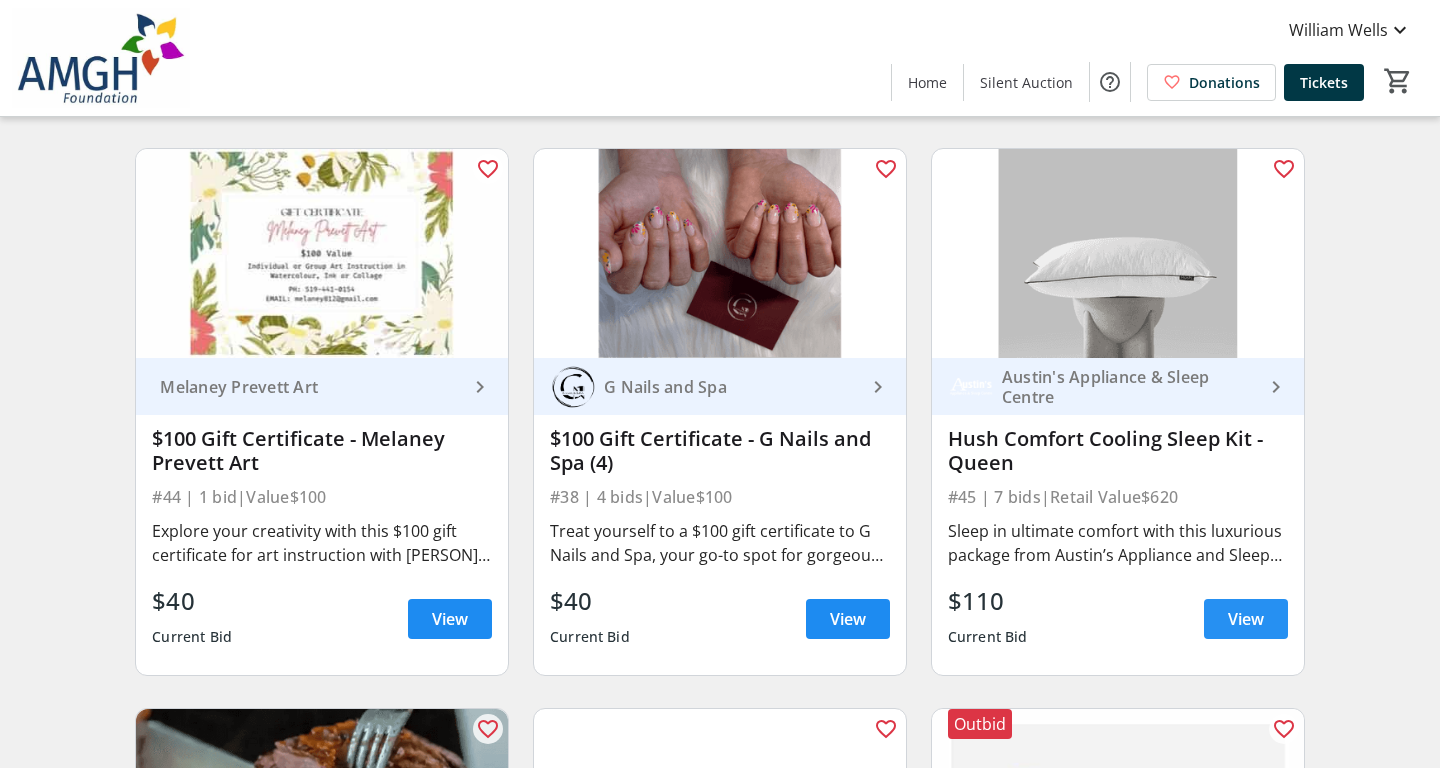 click on "View" at bounding box center (1246, 619) 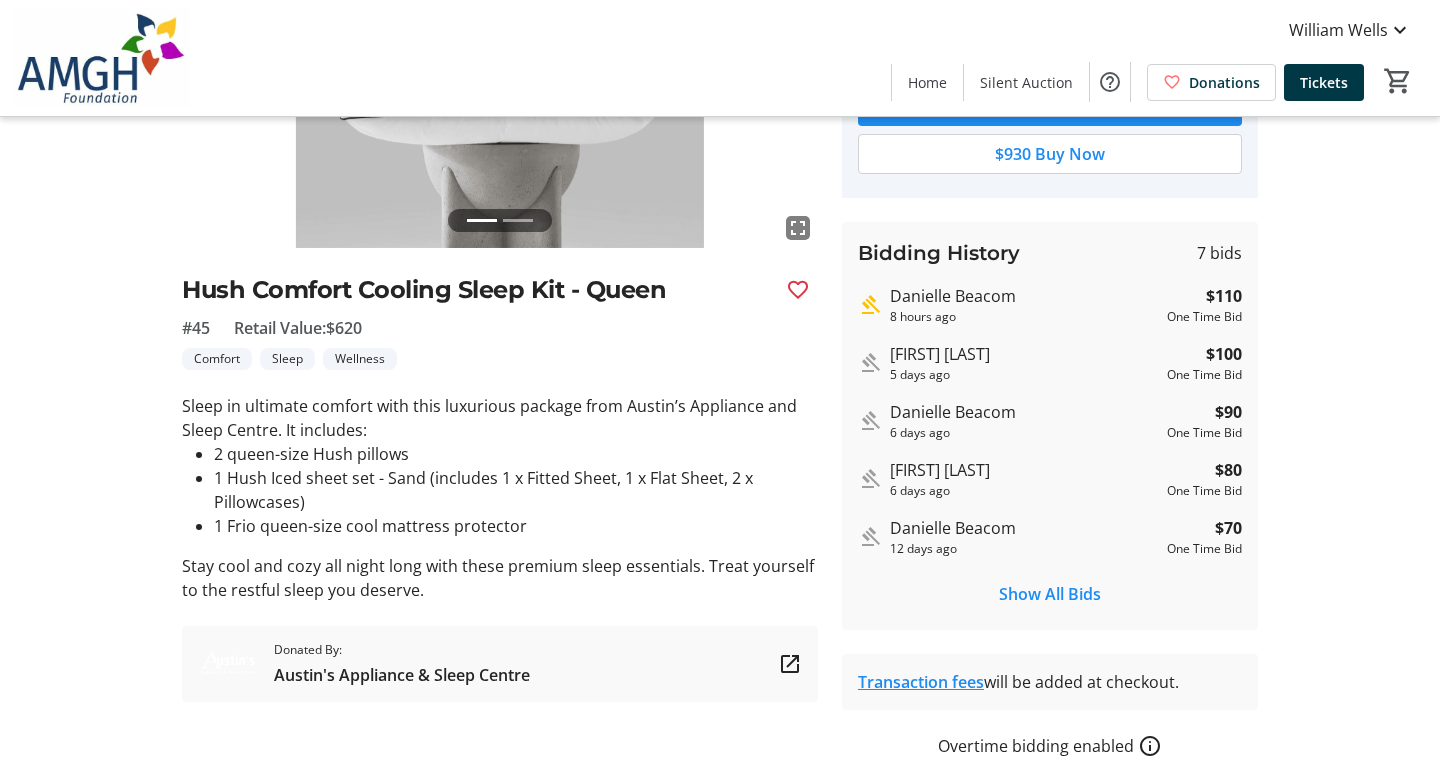 scroll, scrollTop: 304, scrollLeft: 0, axis: vertical 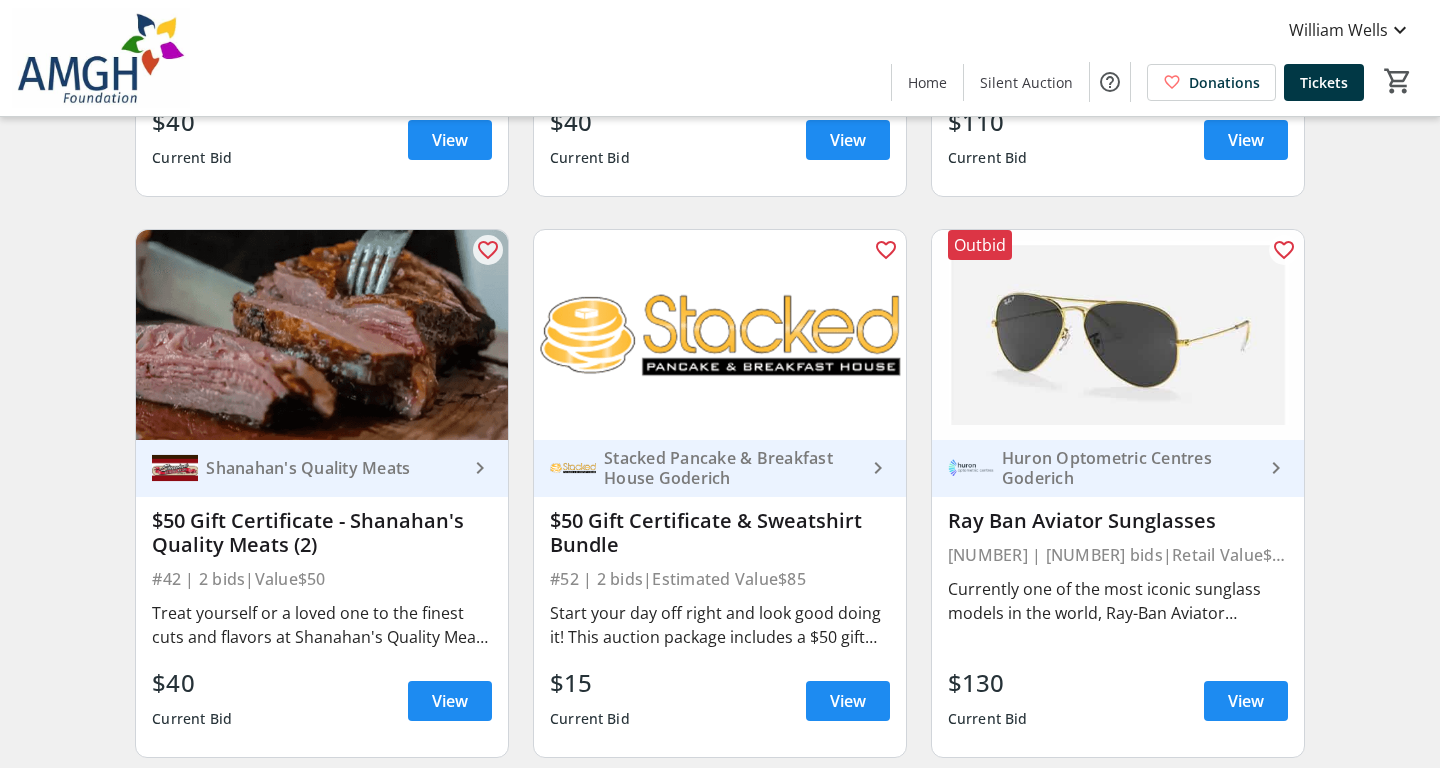 click on "keyboard_arrow_right" at bounding box center (480, 468) 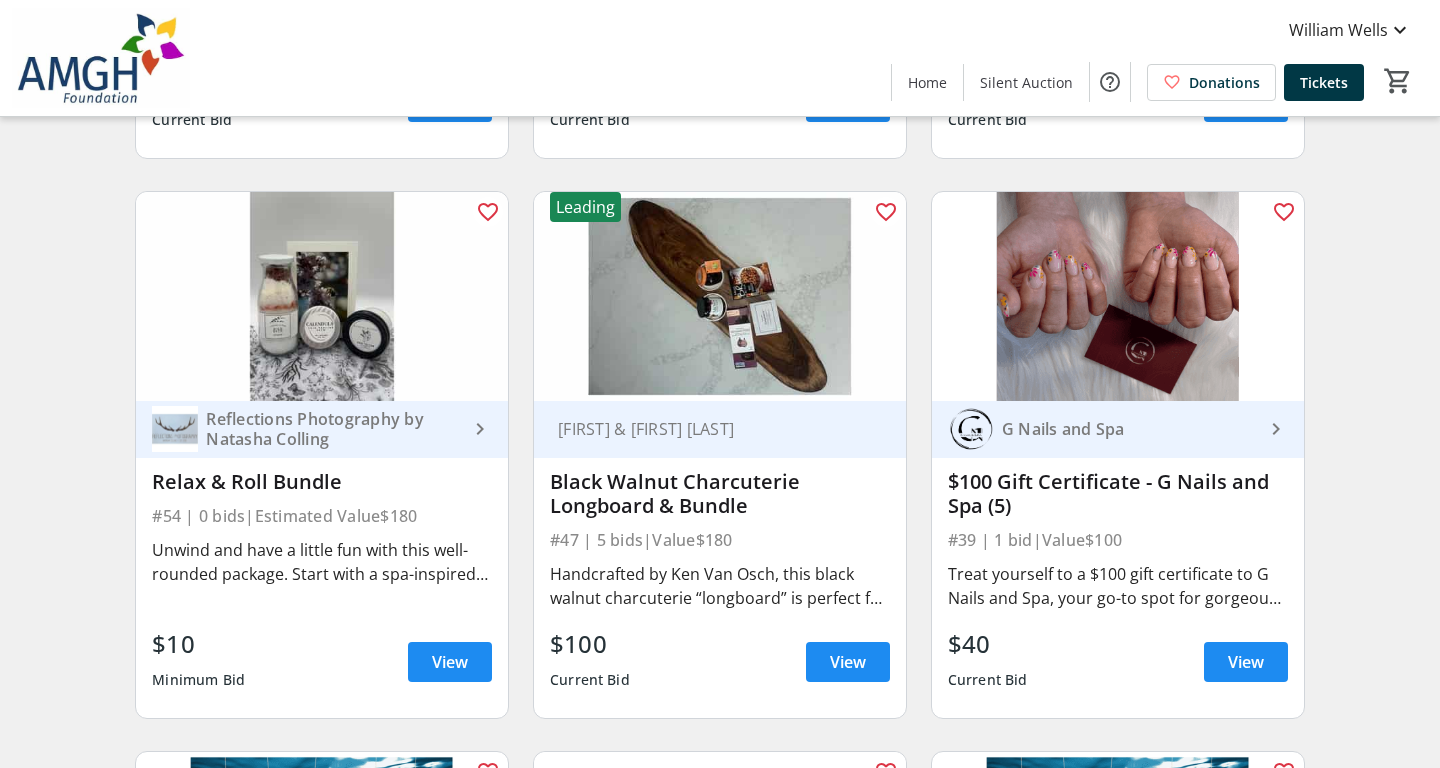 scroll, scrollTop: 7945, scrollLeft: 0, axis: vertical 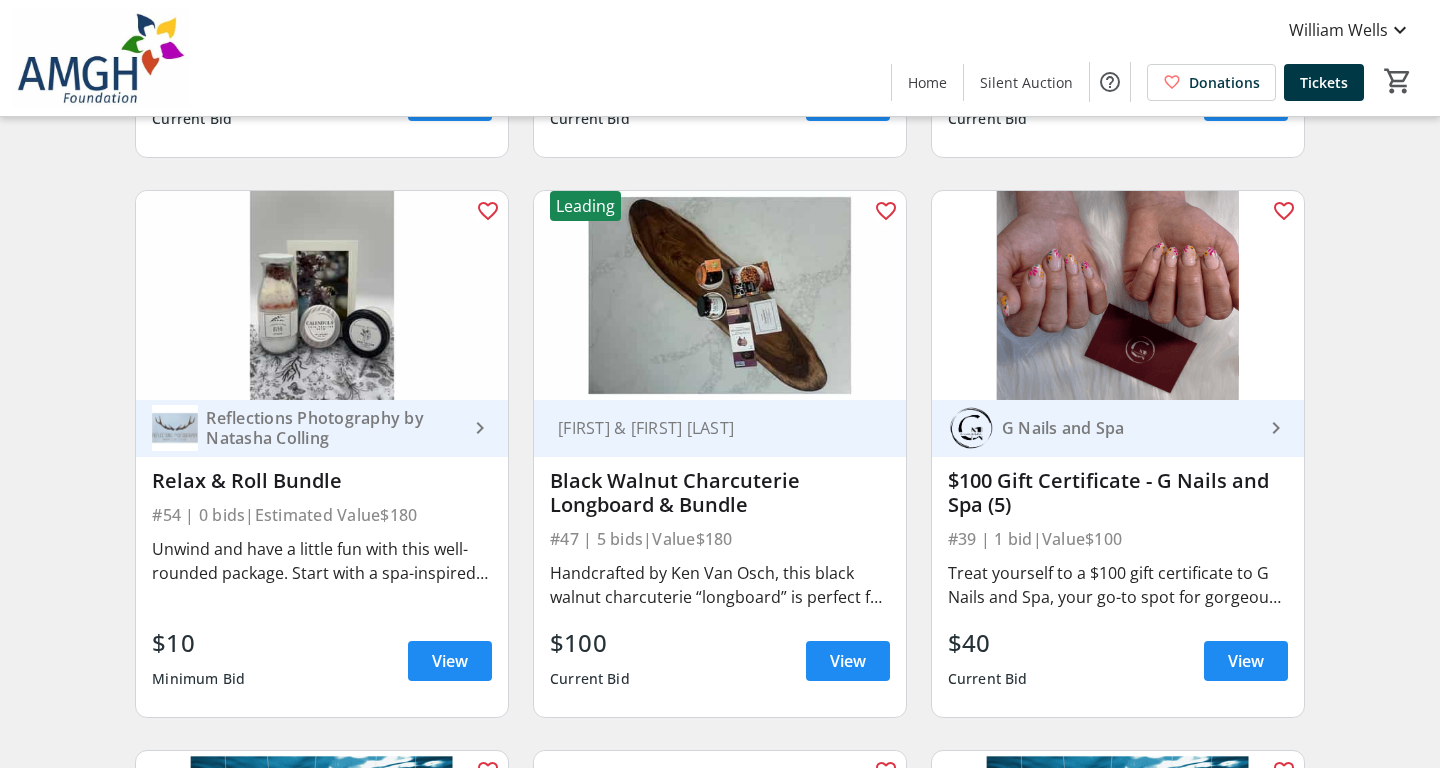 click at bounding box center (720, 295) 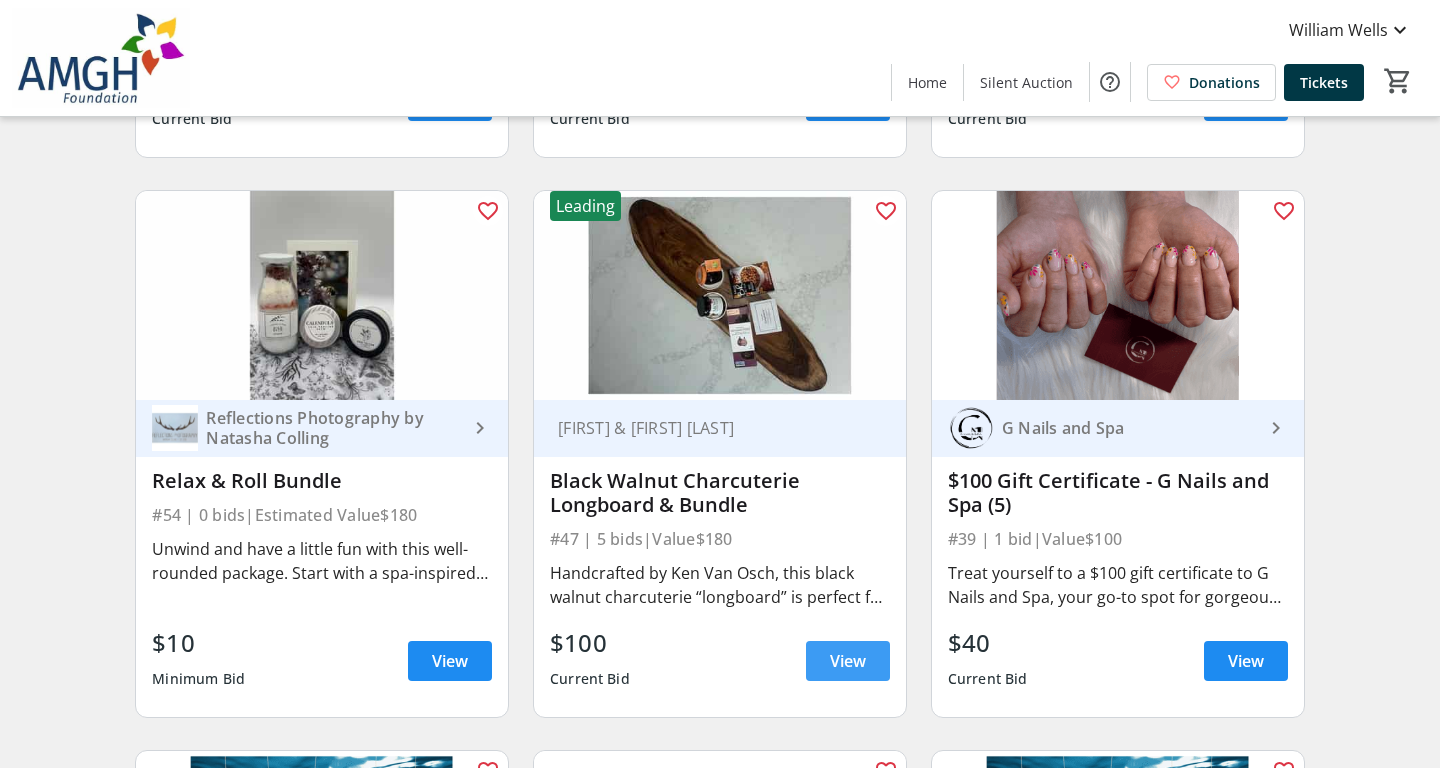 click on "View" at bounding box center [848, 661] 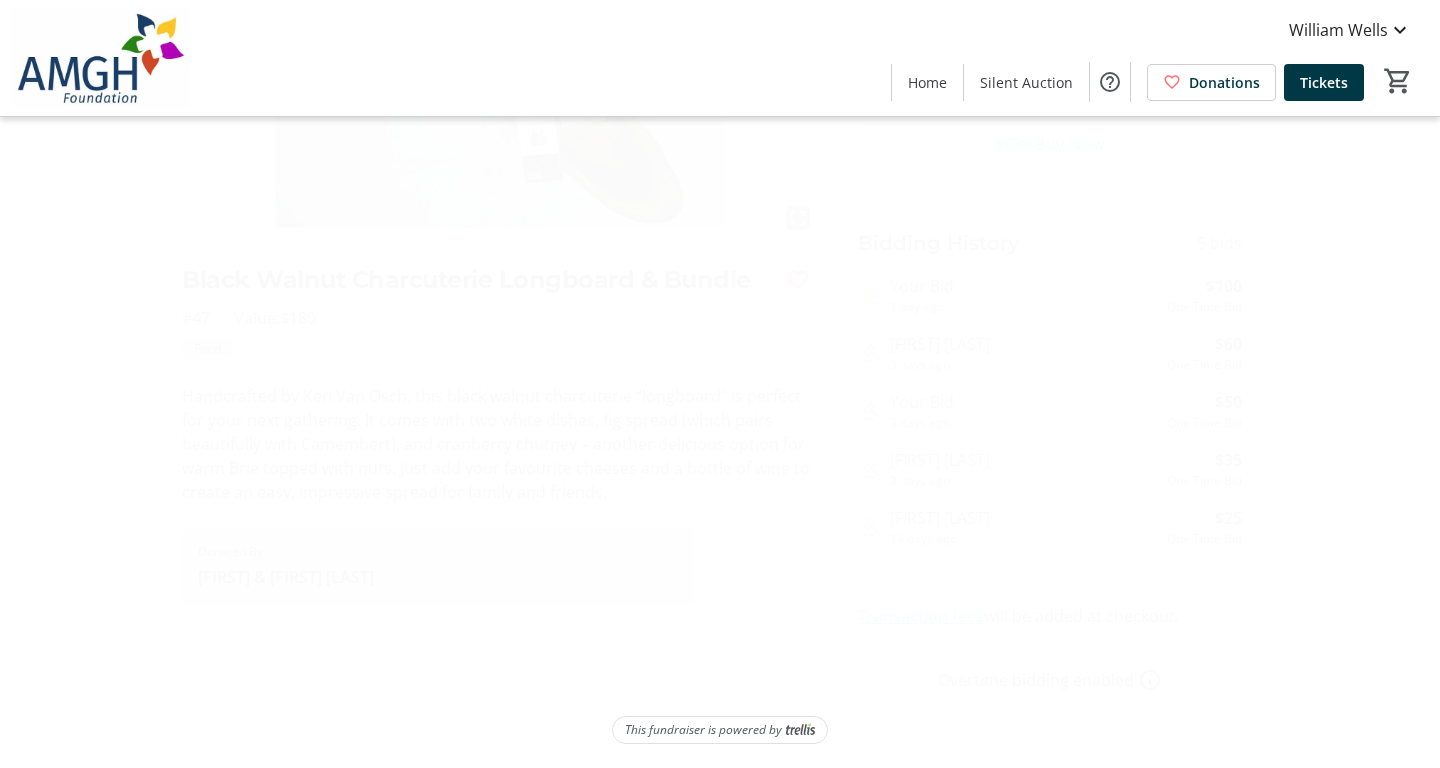 scroll, scrollTop: 309, scrollLeft: 0, axis: vertical 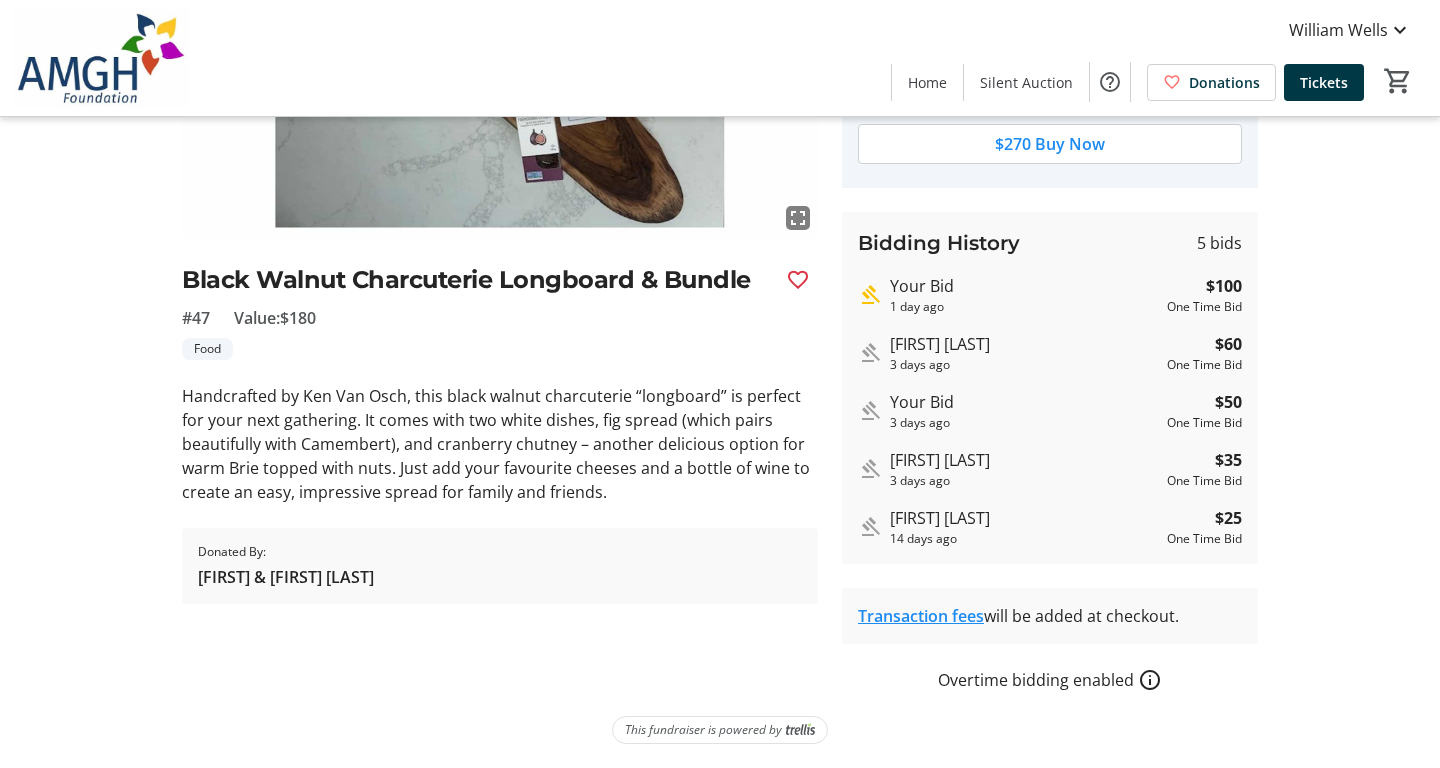 click at bounding box center (720, 384) 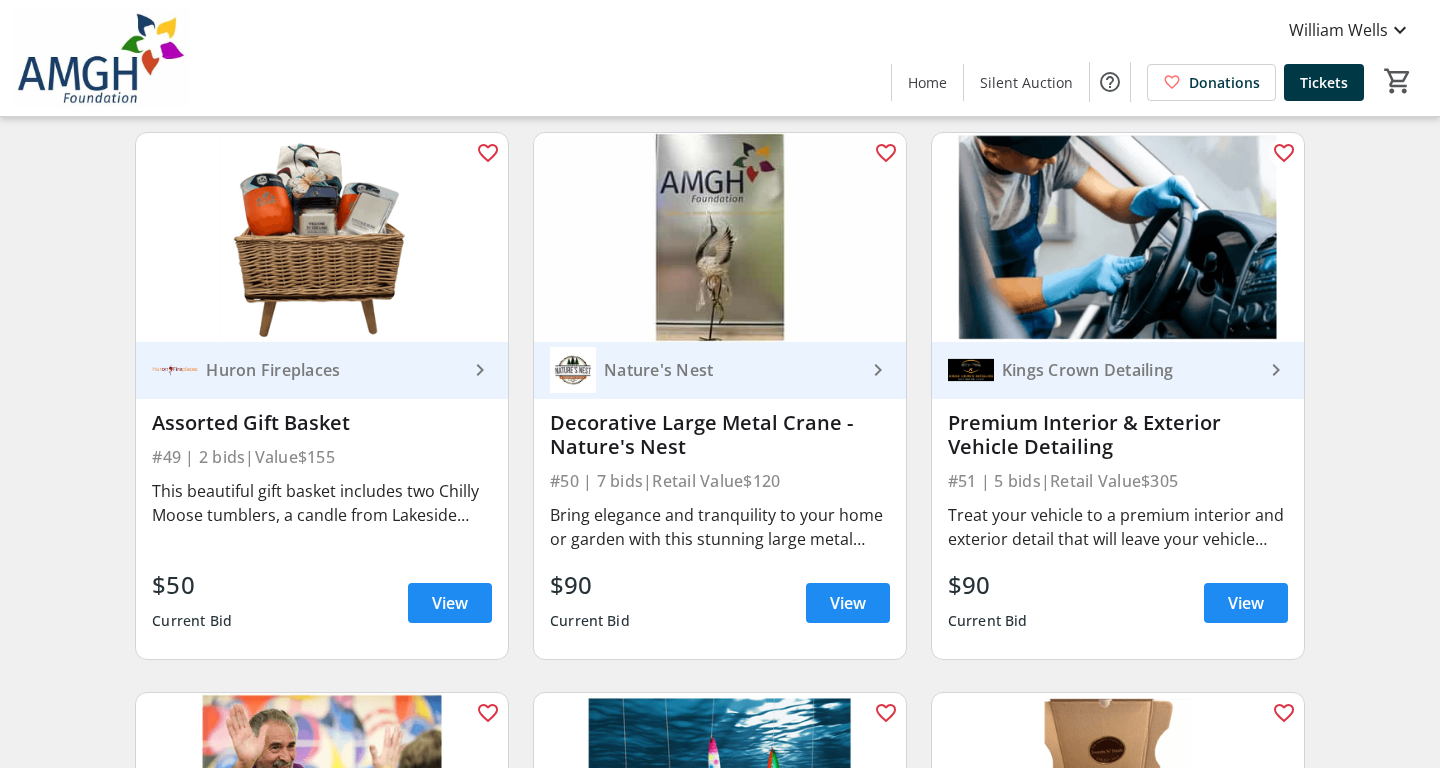 scroll, scrollTop: 9107, scrollLeft: 0, axis: vertical 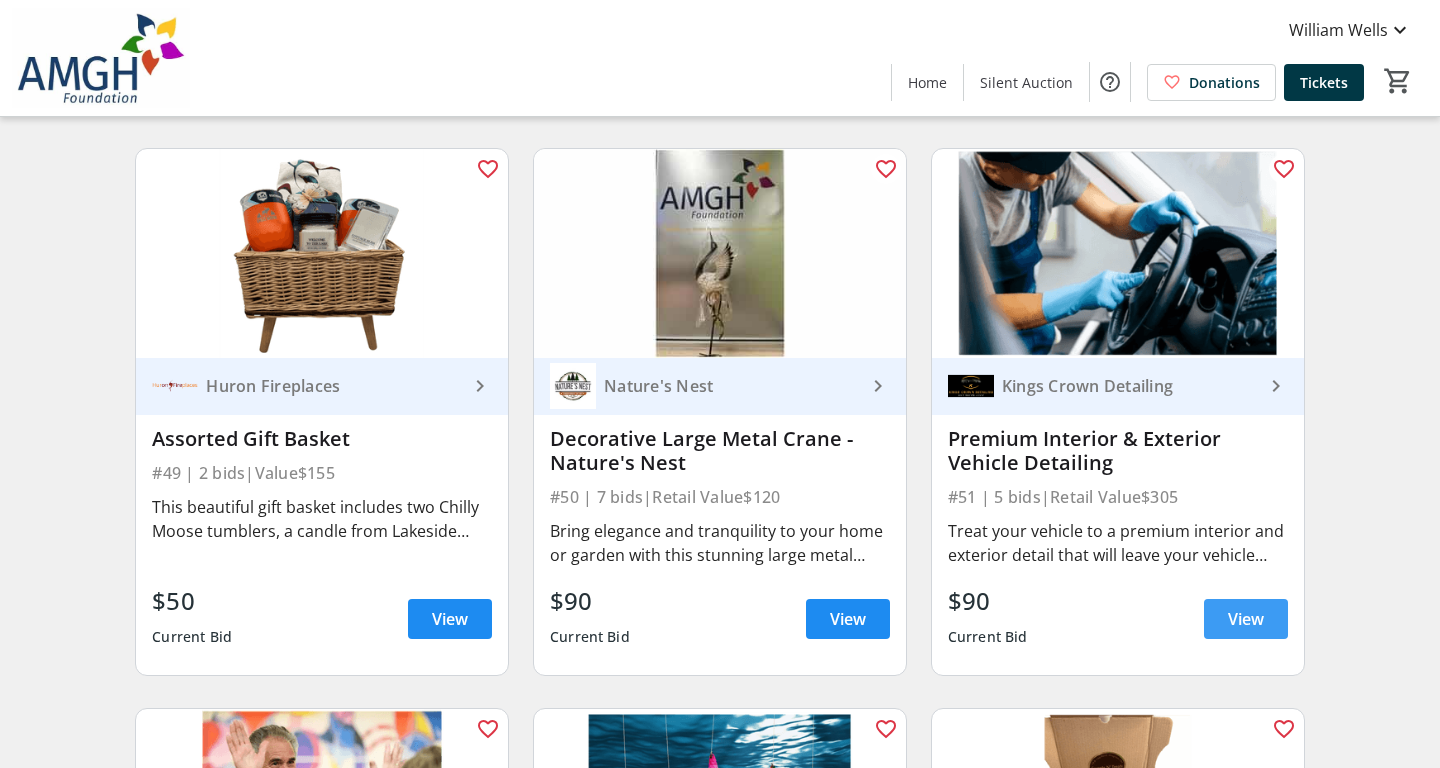 click on "View" at bounding box center (1246, 619) 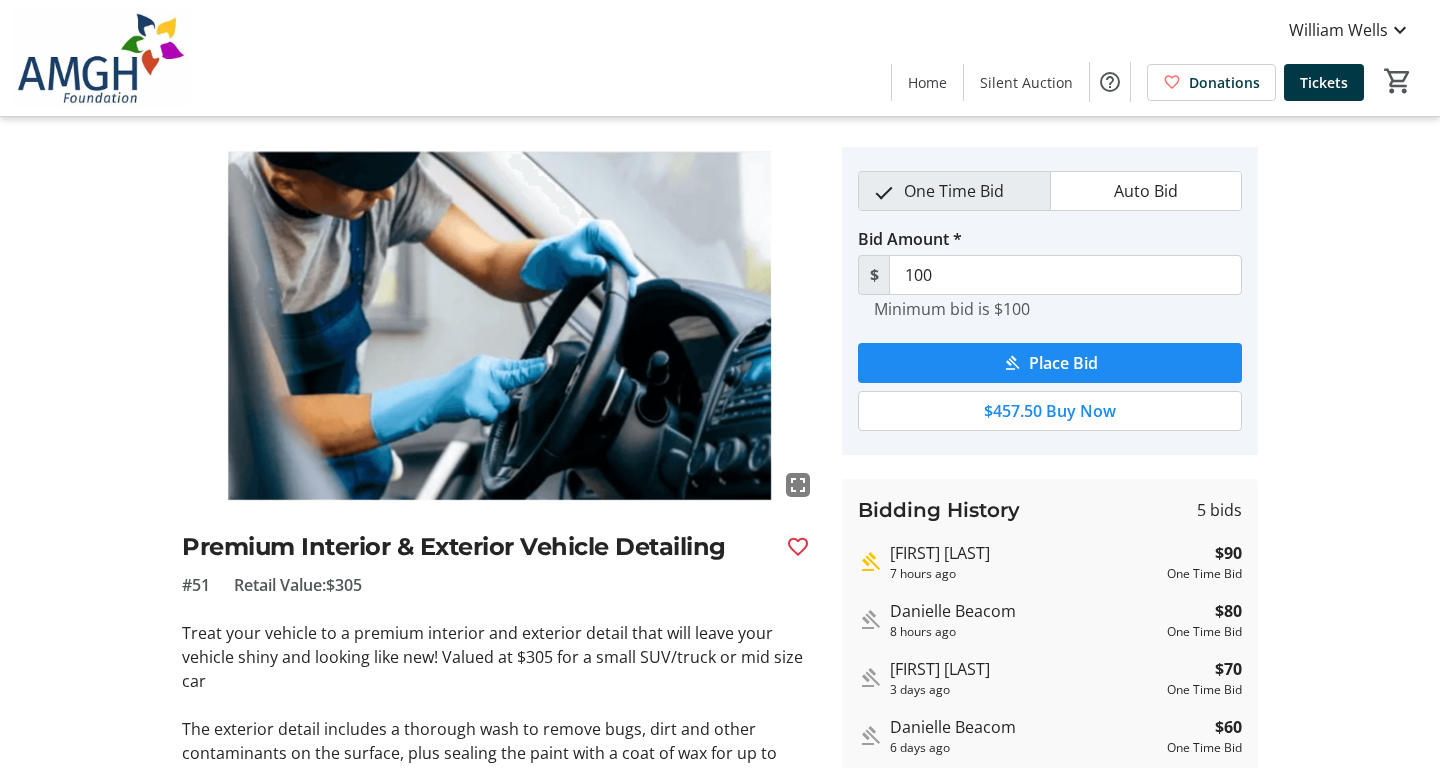 scroll, scrollTop: -3, scrollLeft: 0, axis: vertical 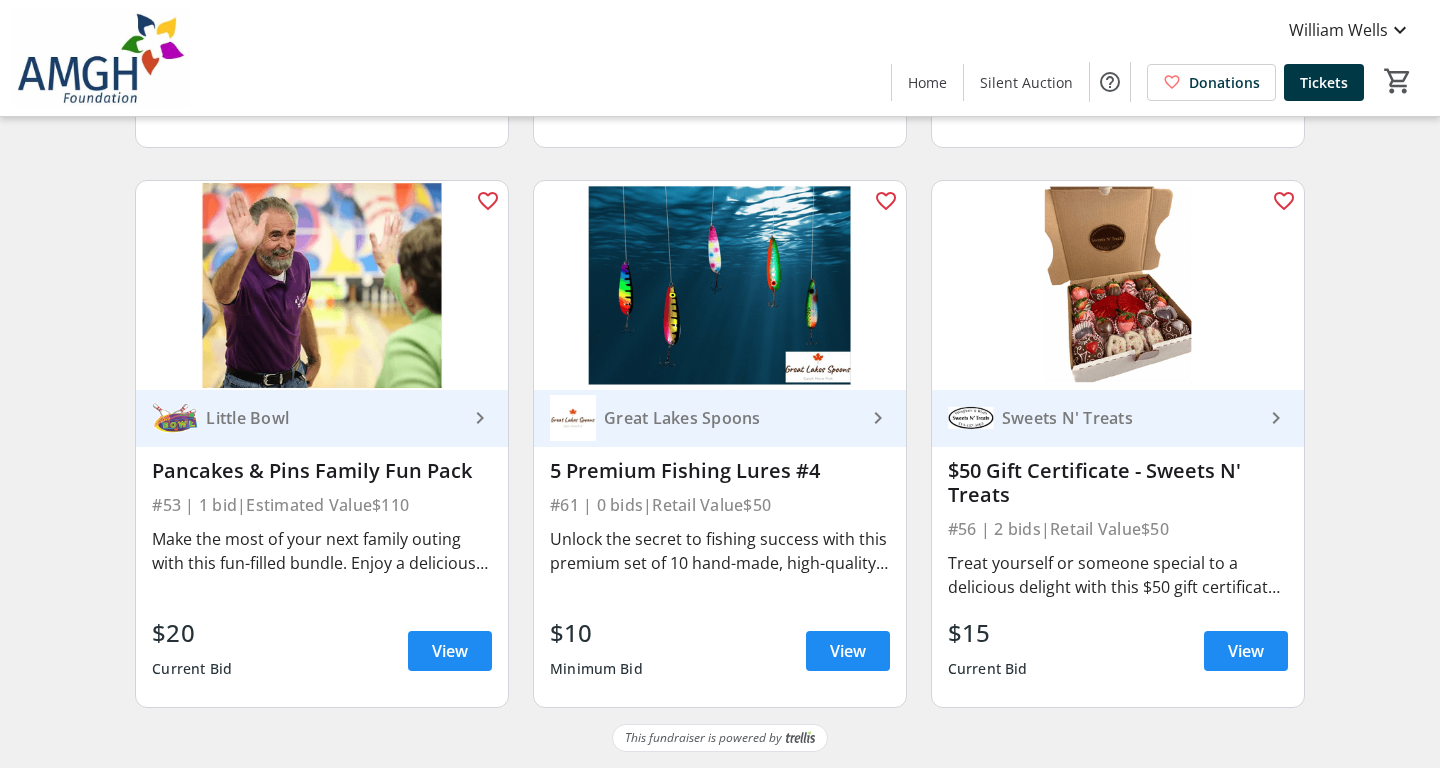 click at bounding box center [1118, 285] 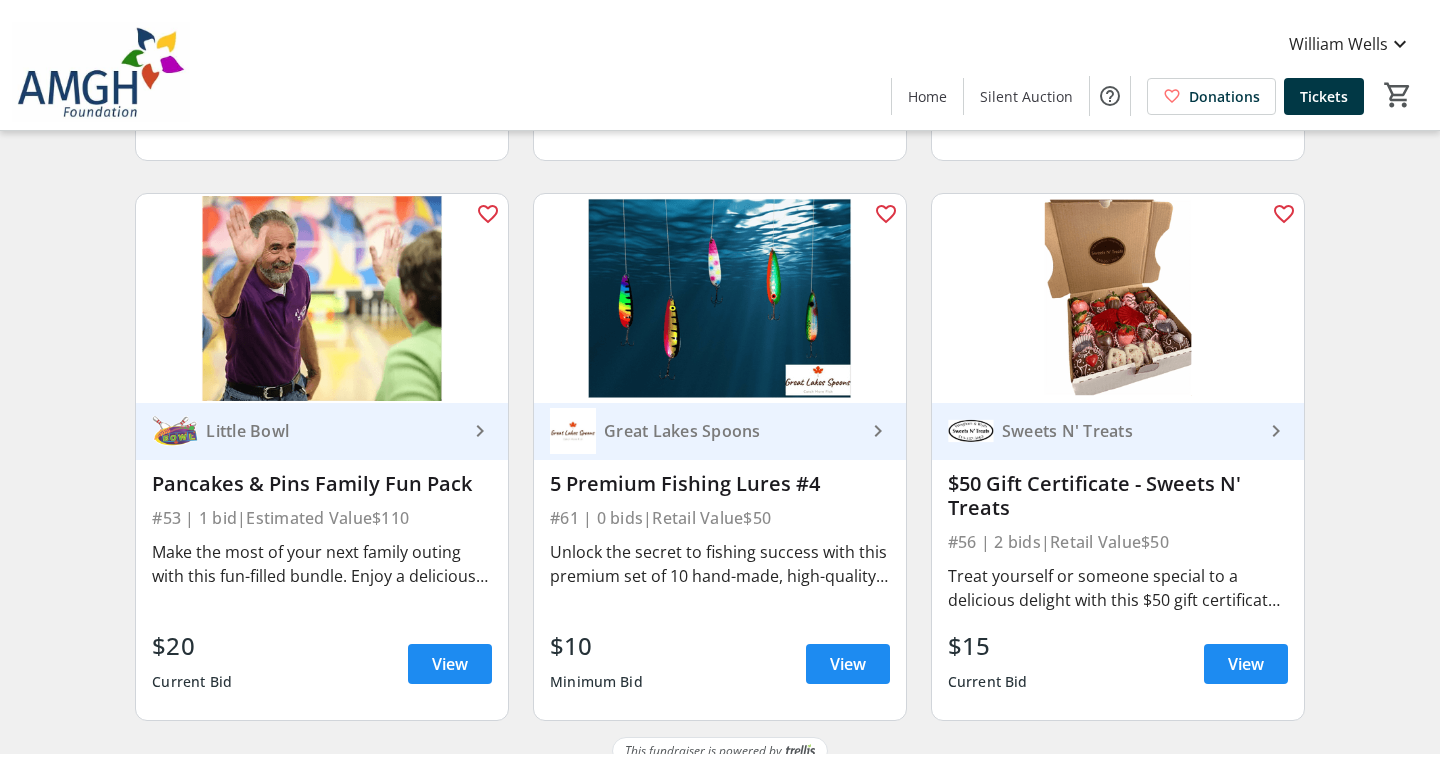 scroll, scrollTop: 9635, scrollLeft: 0, axis: vertical 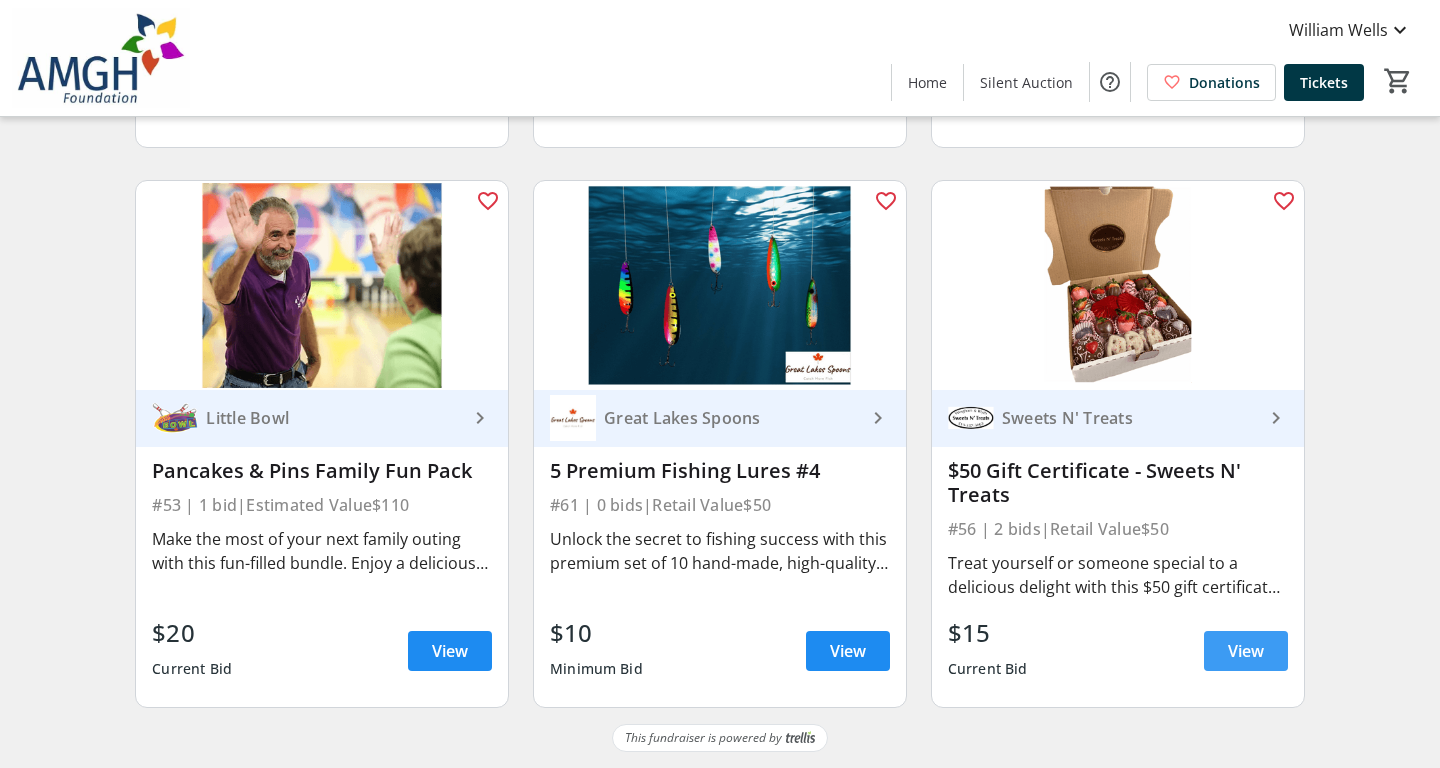 click on "View" at bounding box center (1246, 651) 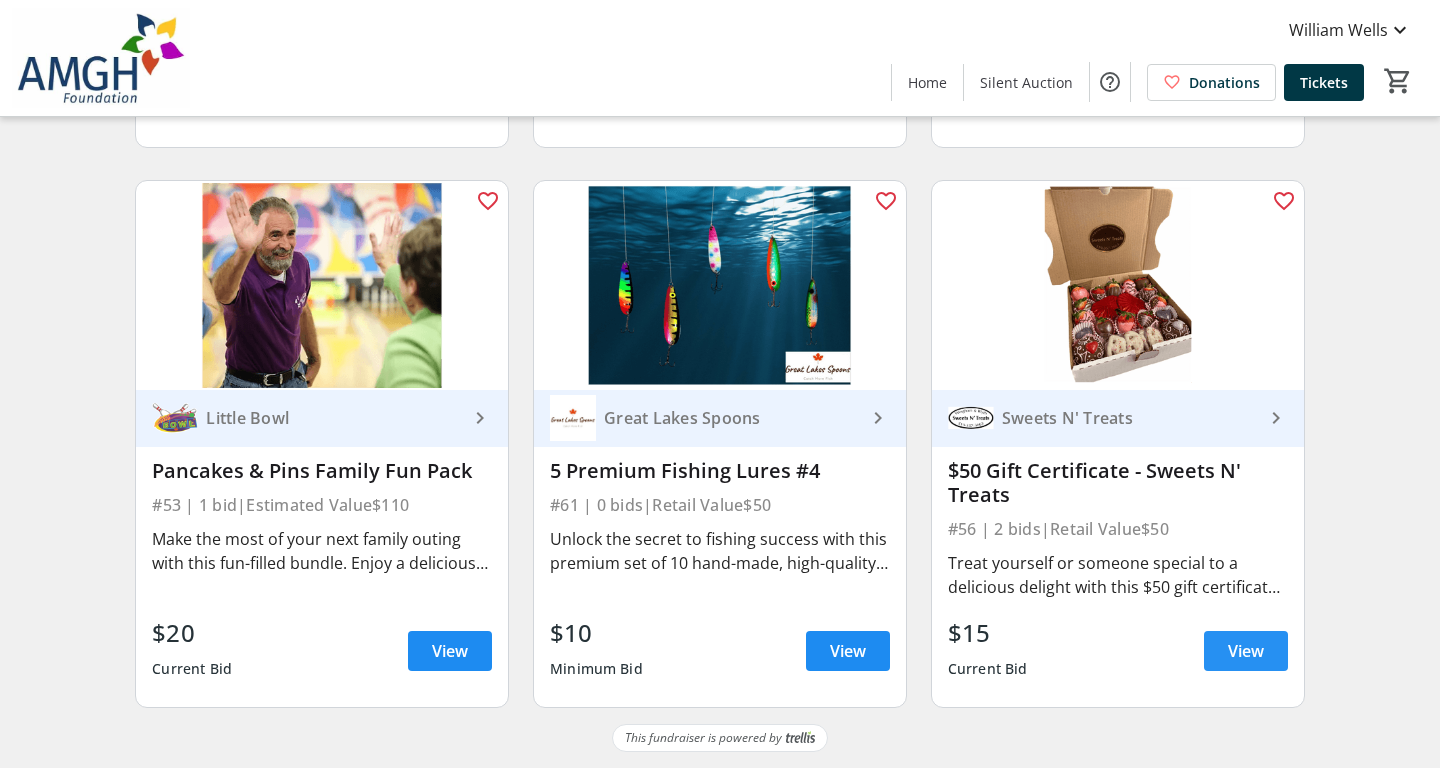 scroll, scrollTop: 0, scrollLeft: 0, axis: both 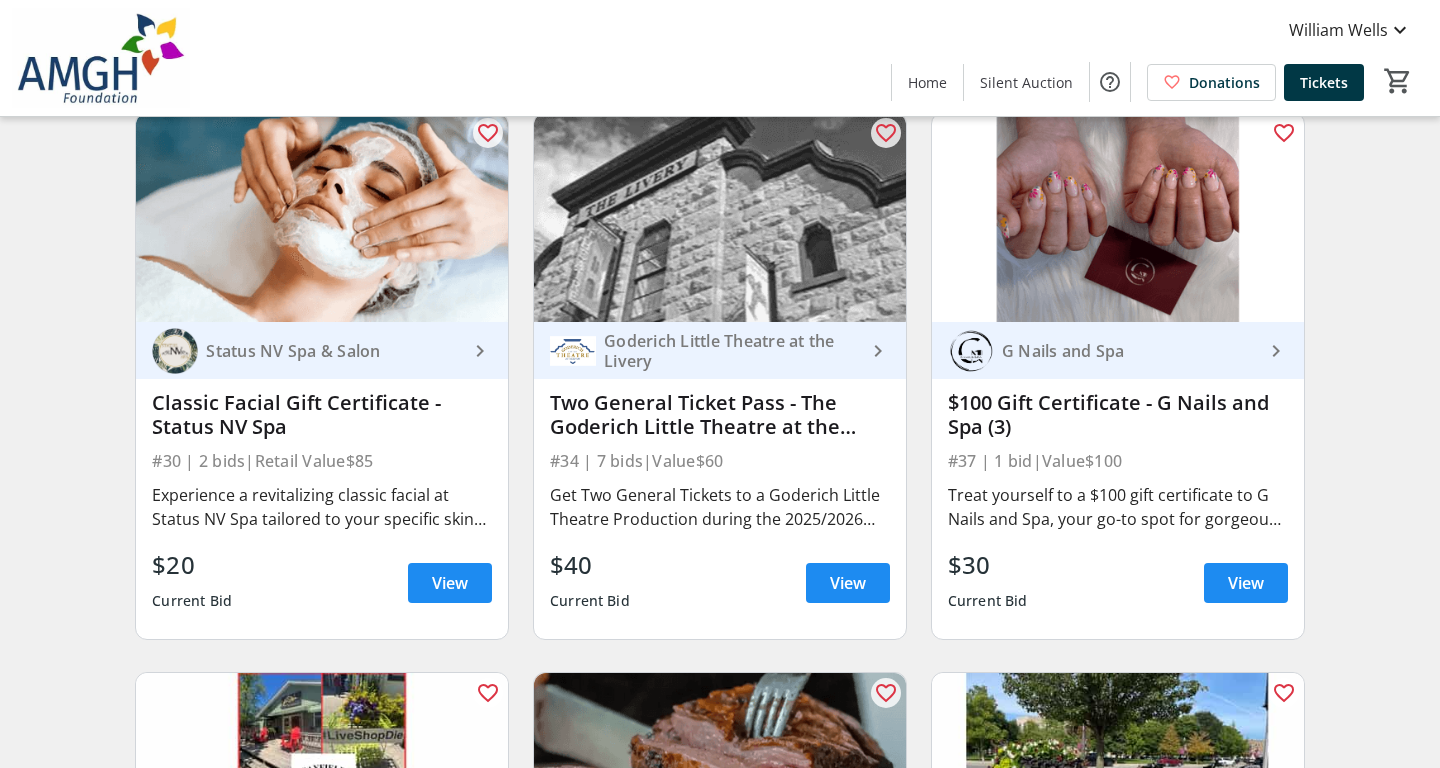 click on "keyboard_arrow_right" at bounding box center (1276, 351) 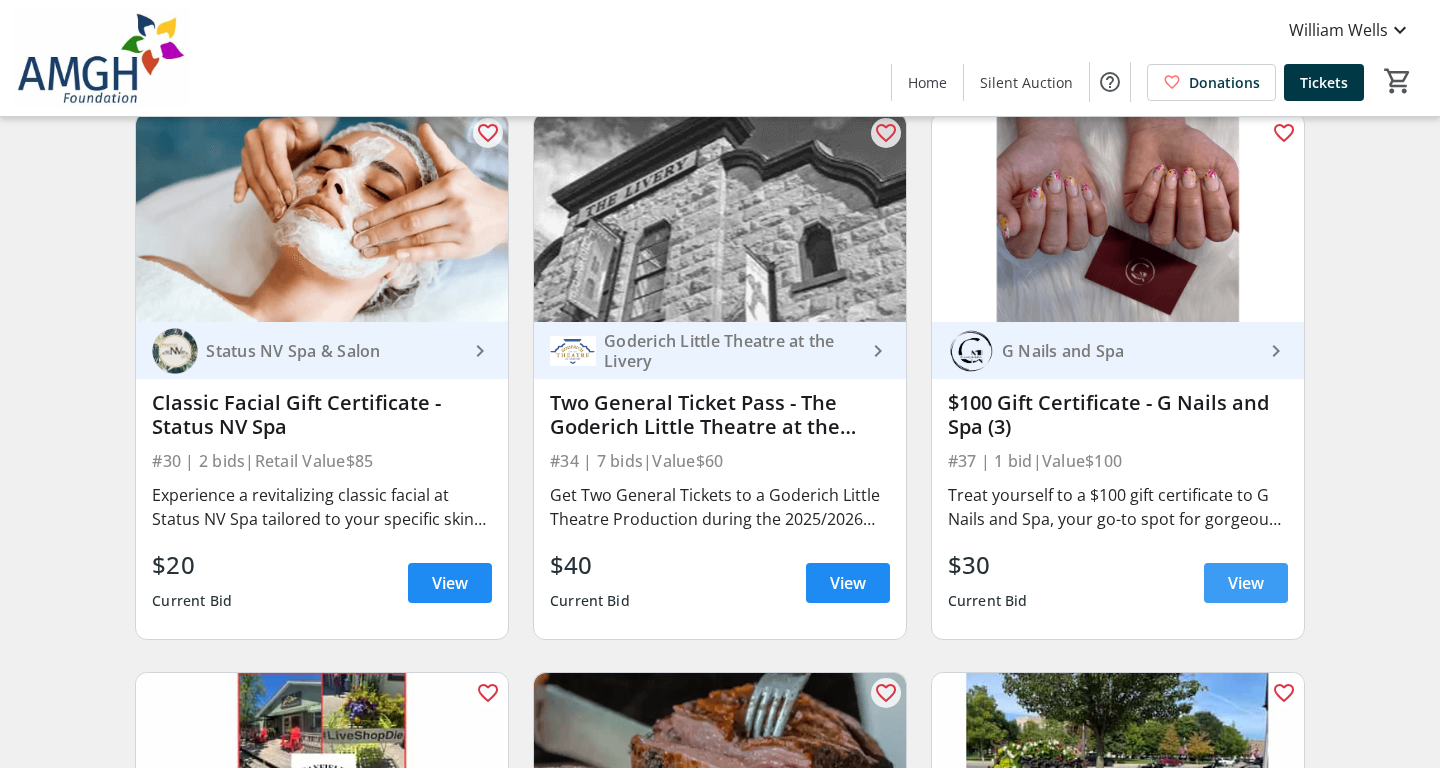 click on "View" at bounding box center [1246, 583] 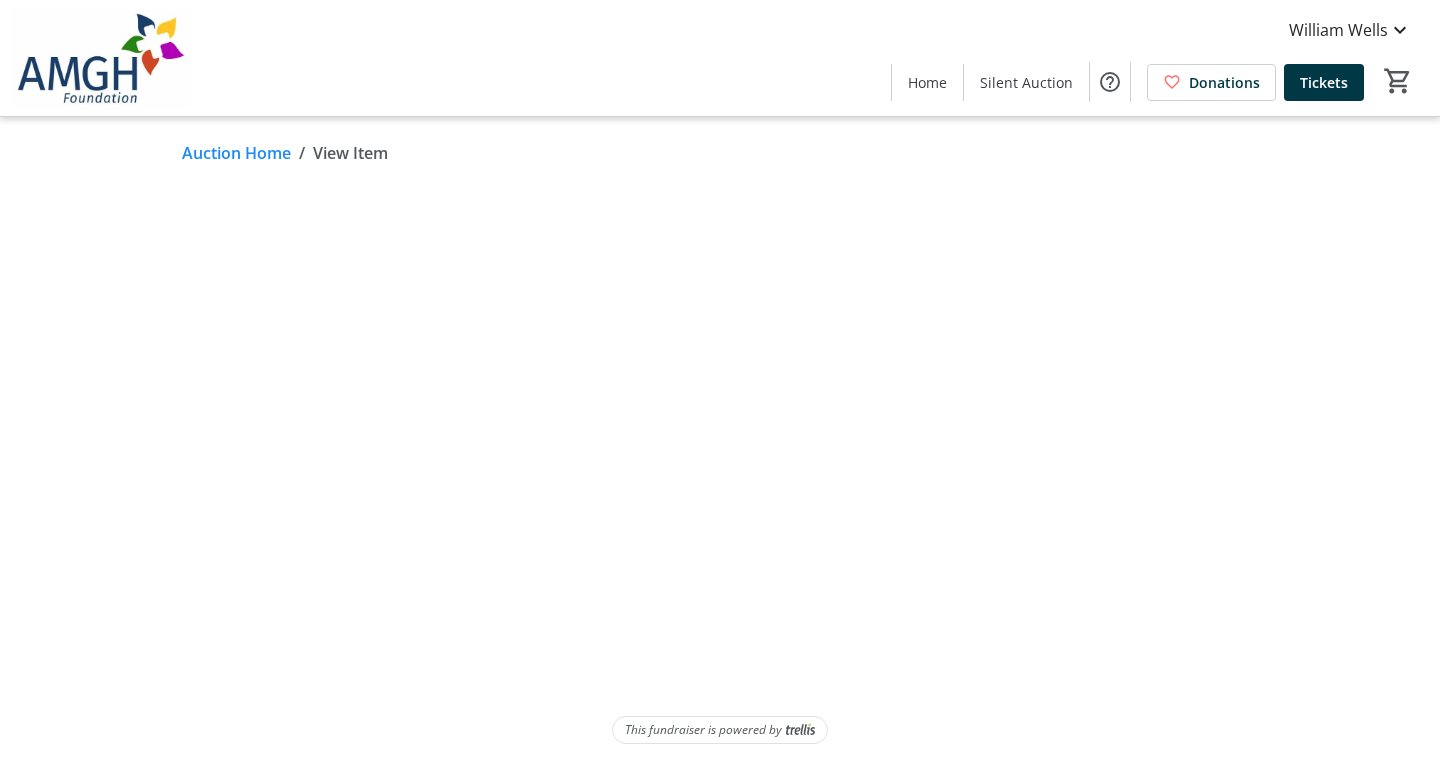 scroll, scrollTop: 0, scrollLeft: 0, axis: both 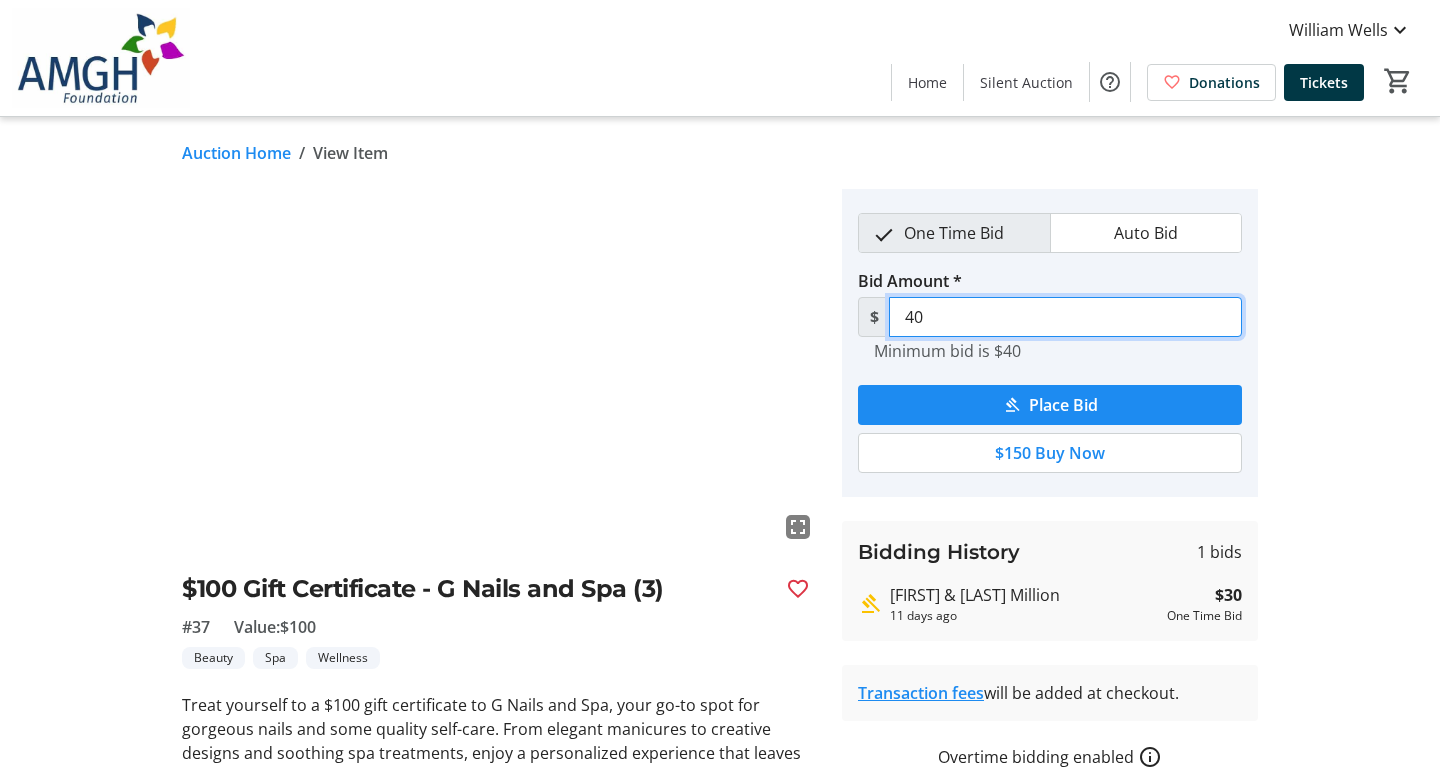 click on "40" at bounding box center (1065, 317) 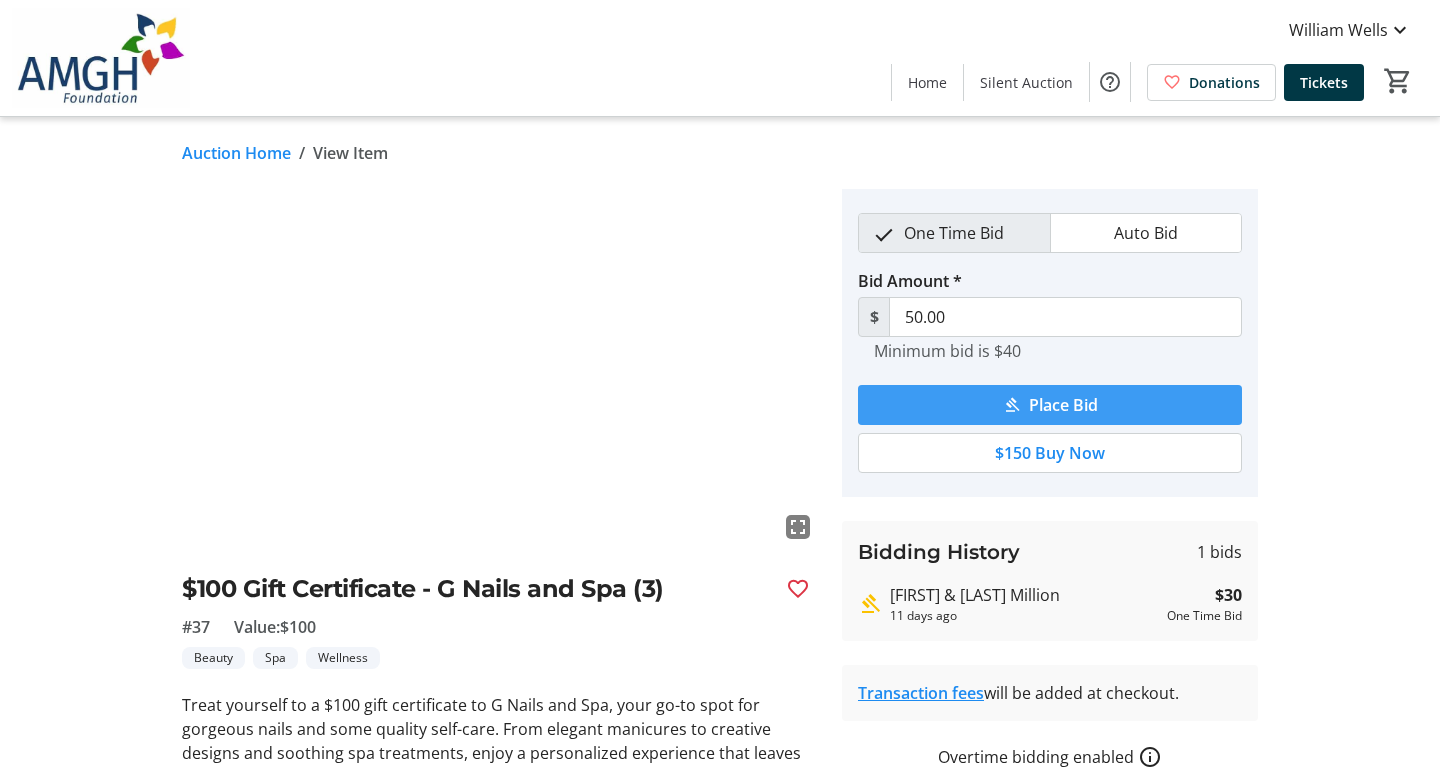 click 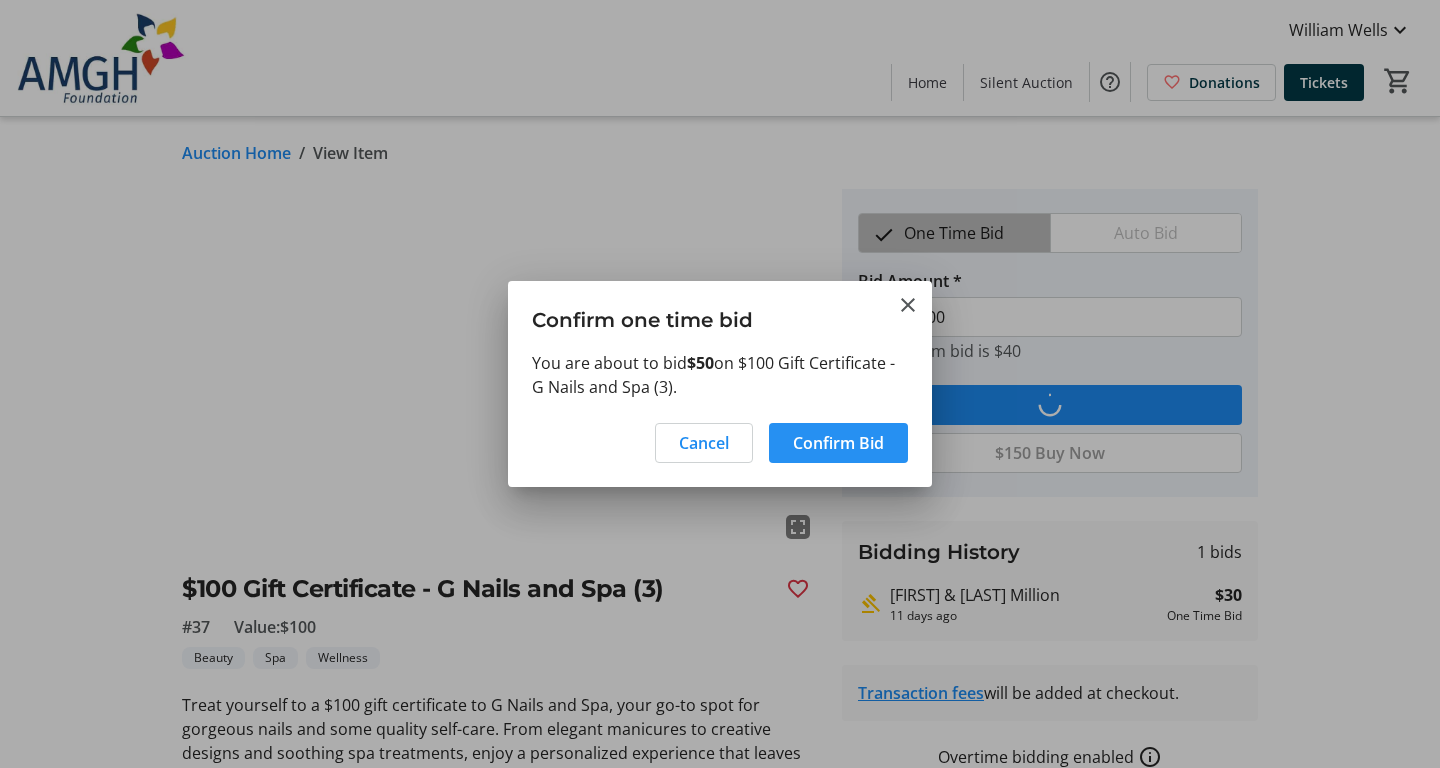 click on "Confirm Bid" at bounding box center (838, 443) 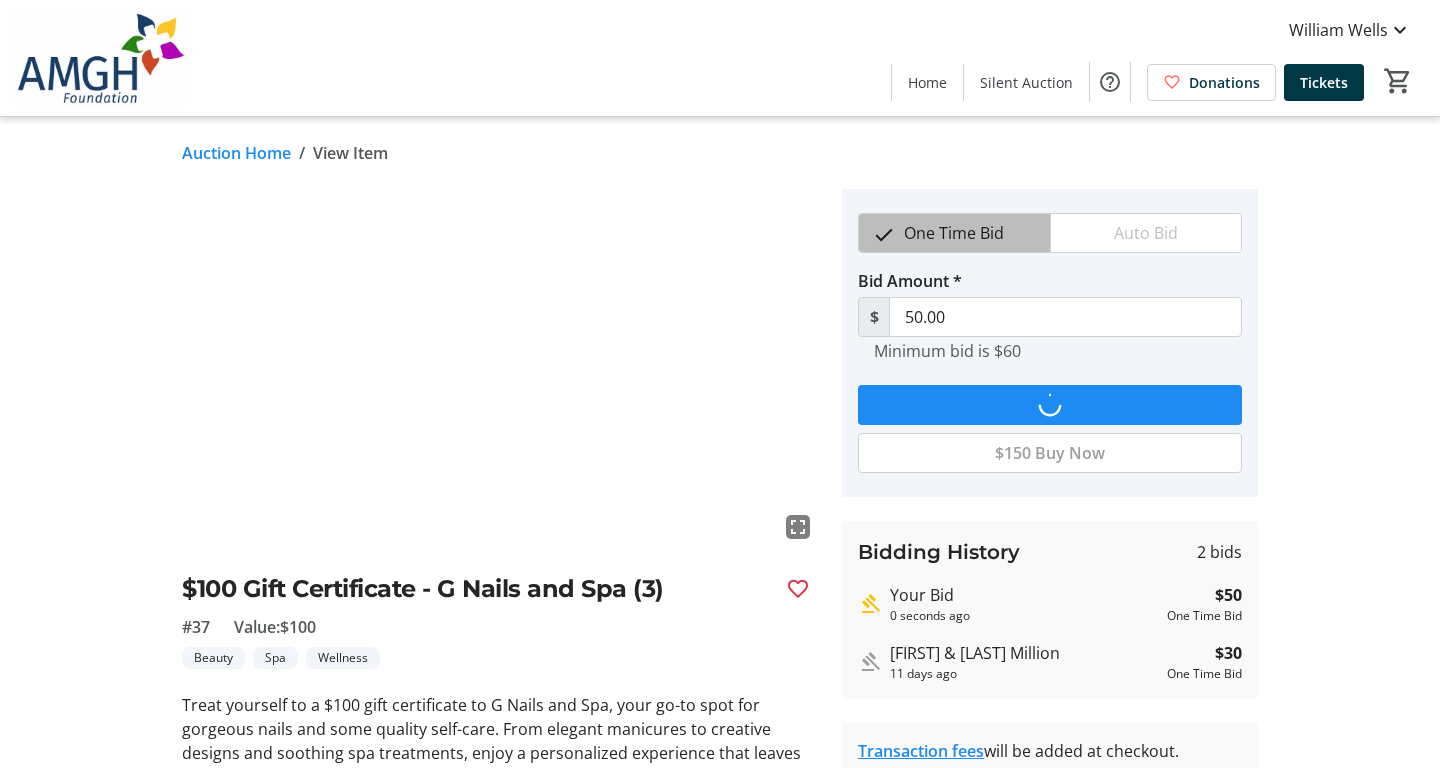 type on "60" 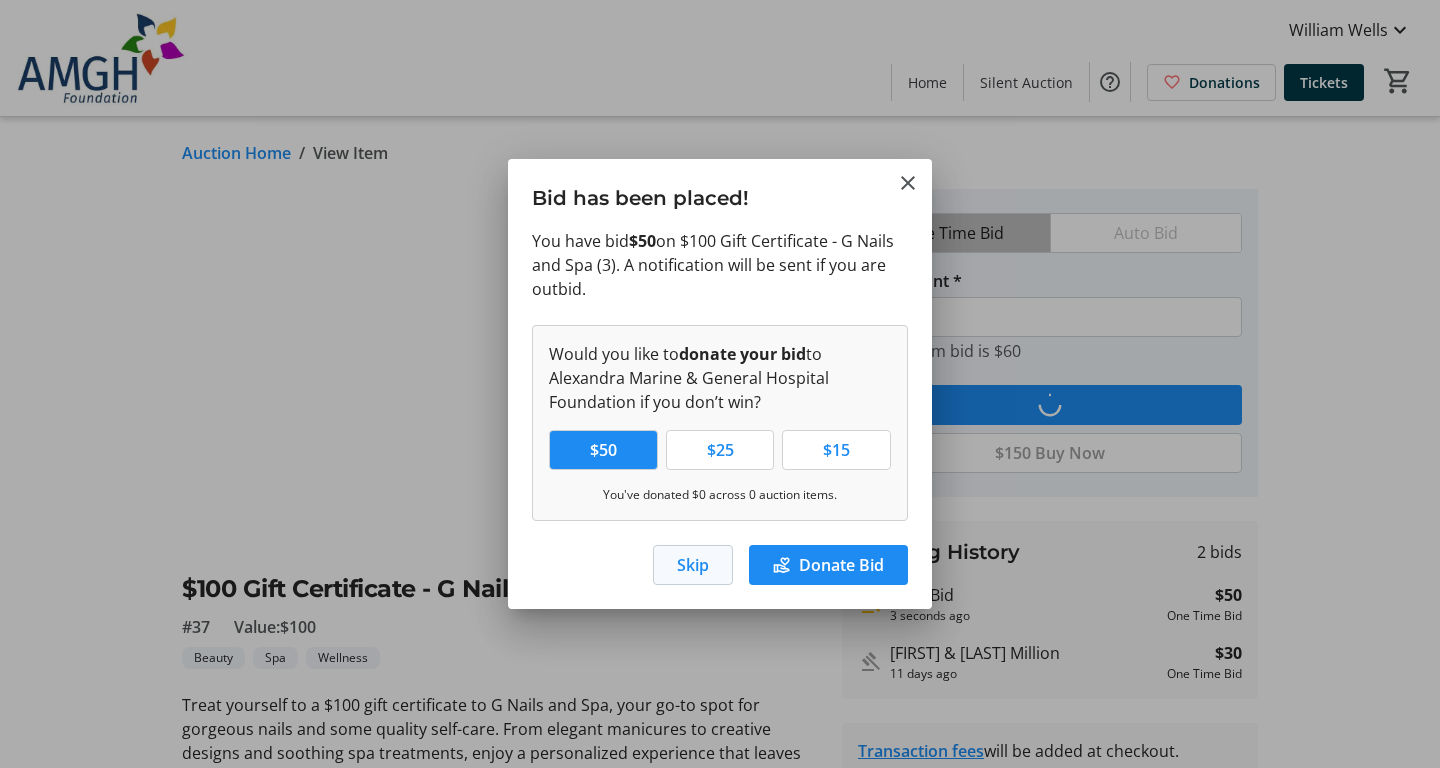 click at bounding box center (693, 565) 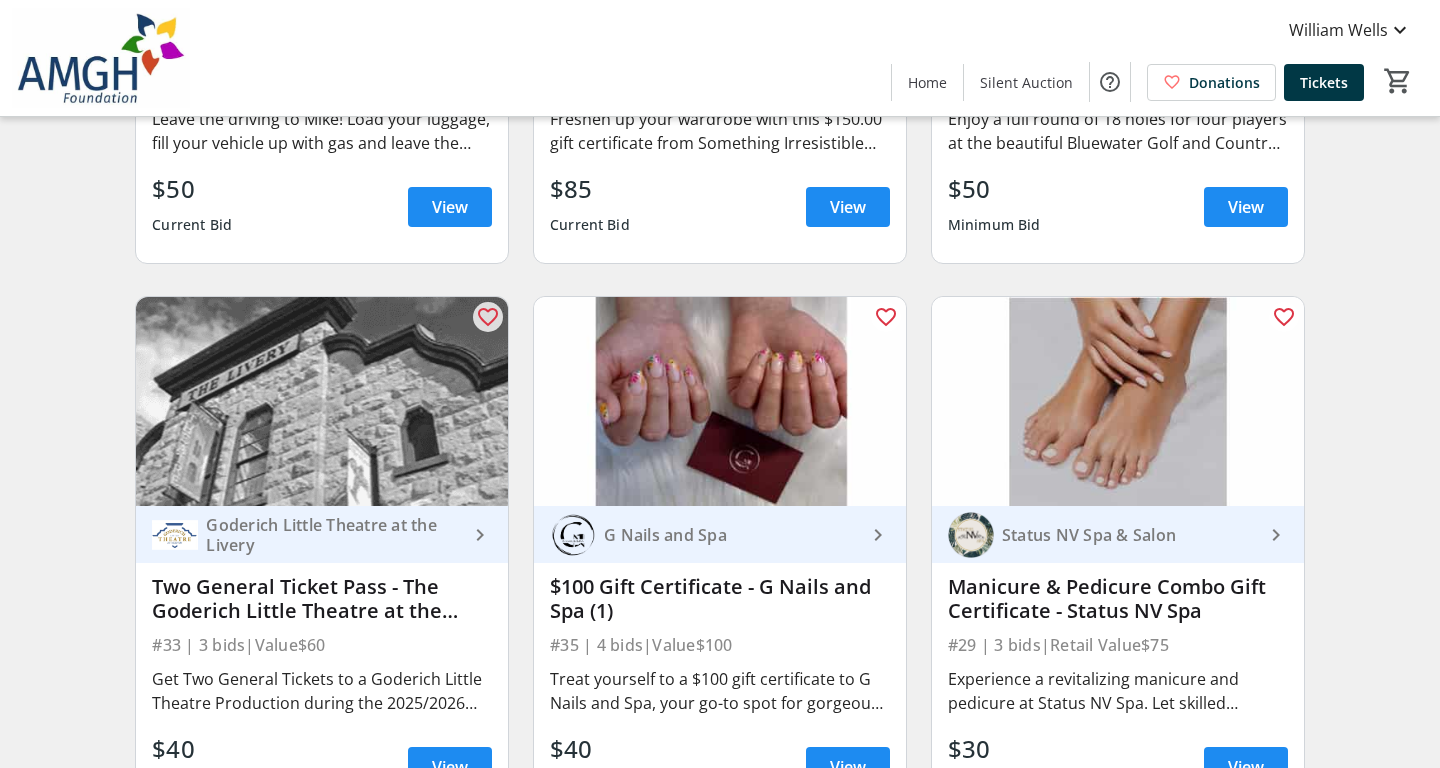 scroll, scrollTop: 5131, scrollLeft: 0, axis: vertical 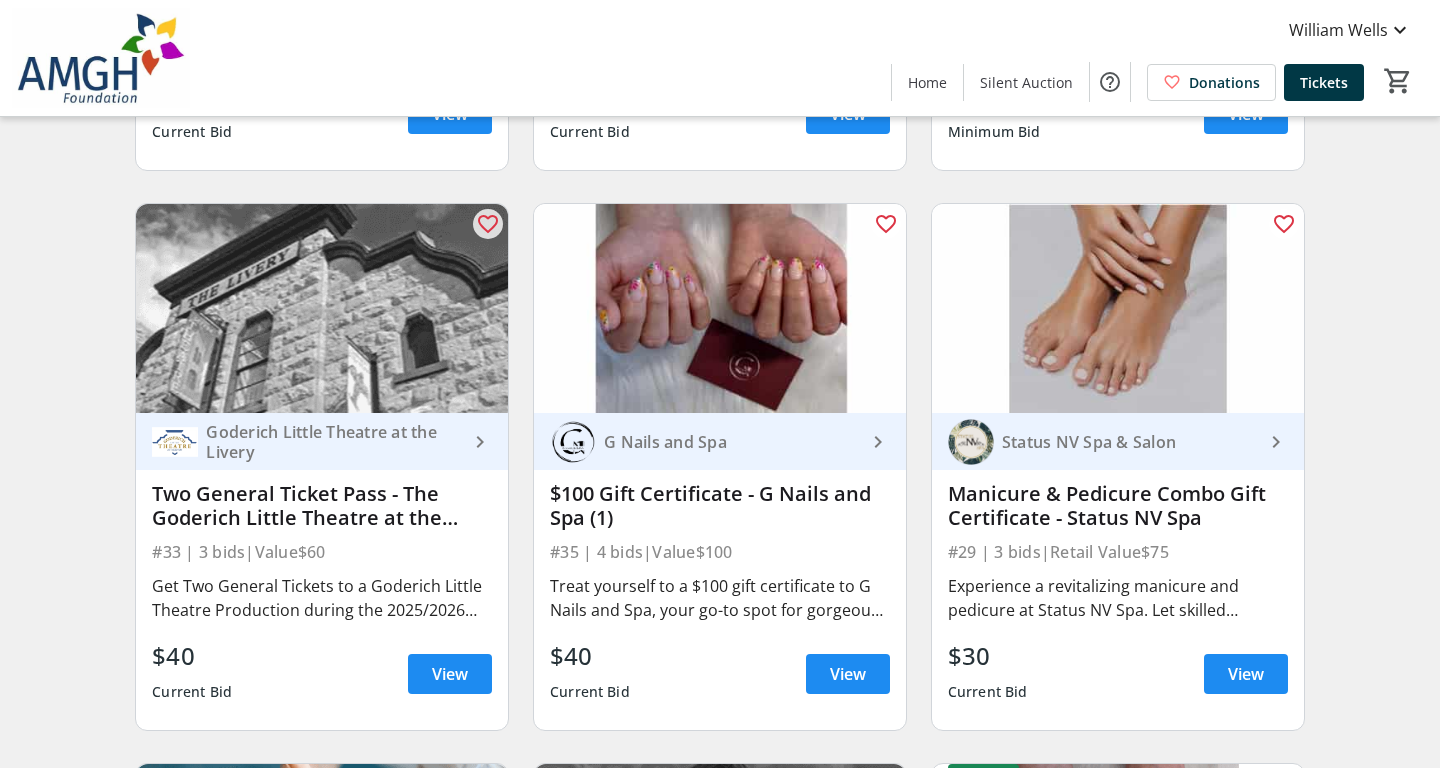 click on "keyboard_arrow_right" at bounding box center (1276, 442) 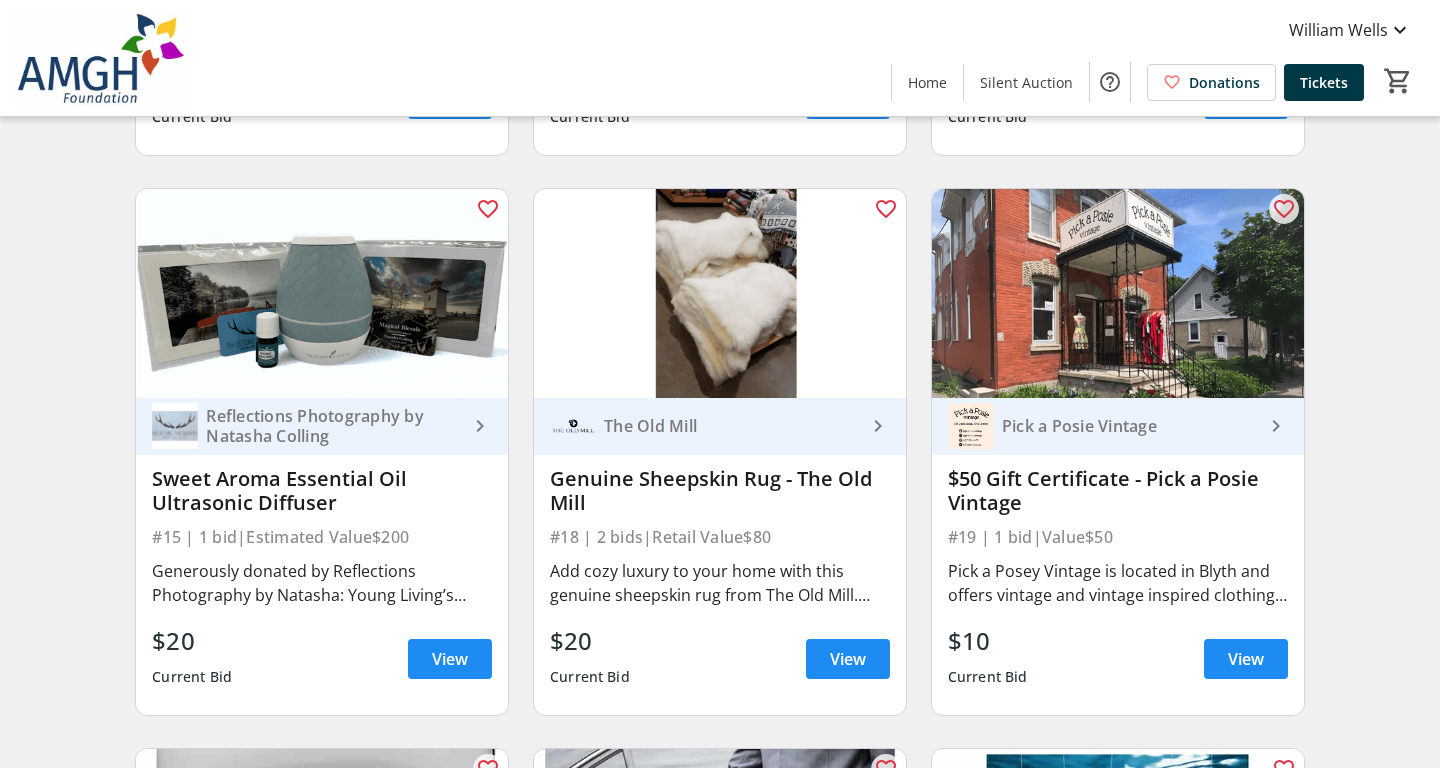 scroll, scrollTop: 2889, scrollLeft: 0, axis: vertical 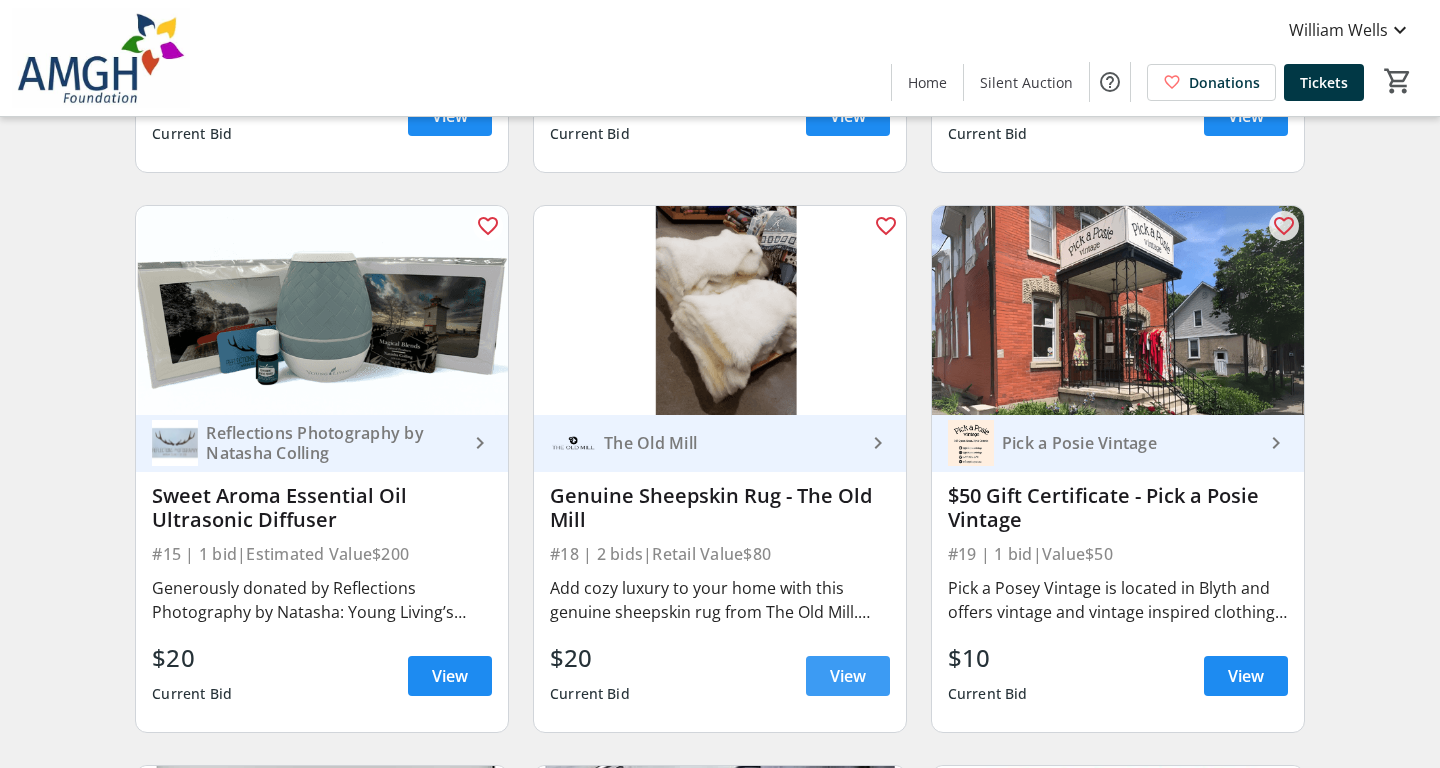 click on "View" at bounding box center (848, 676) 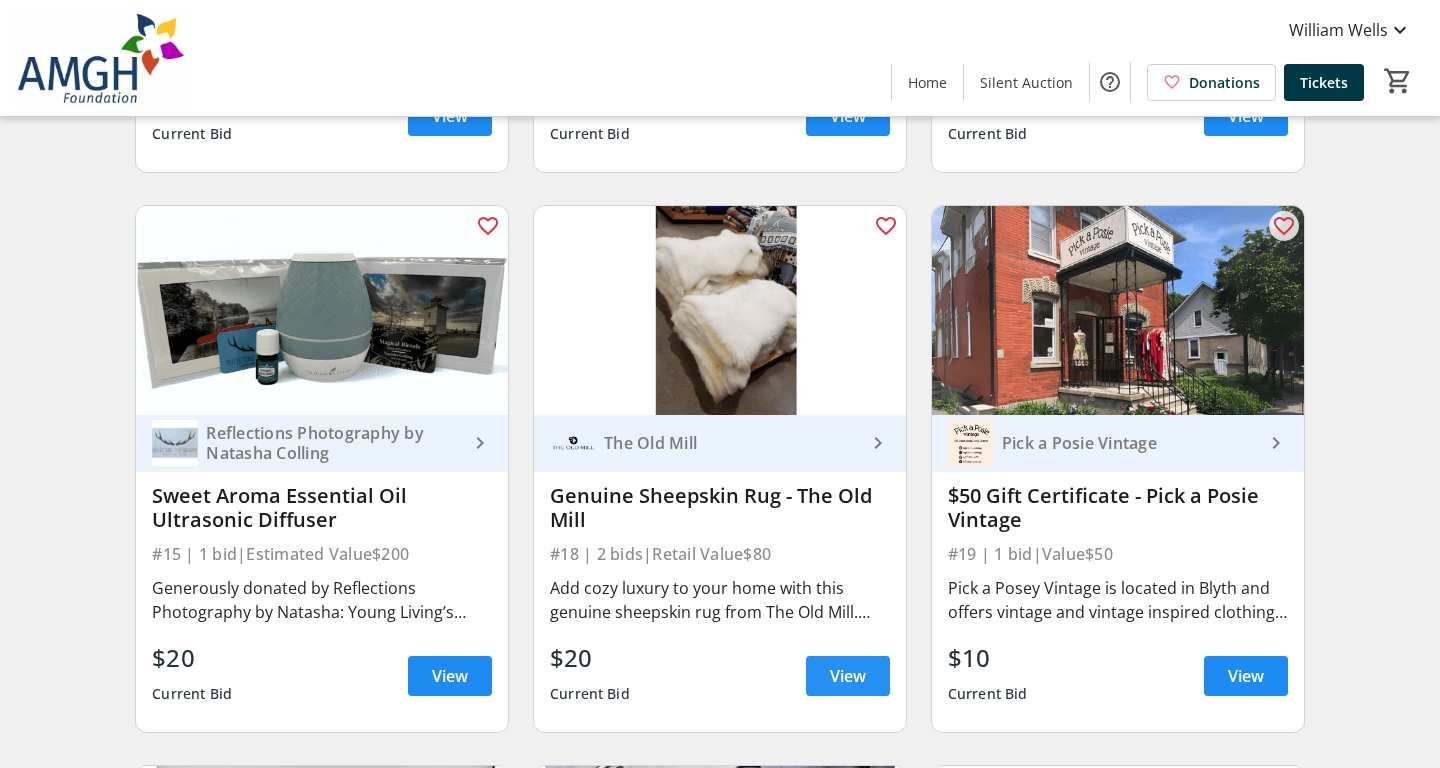 scroll, scrollTop: 0, scrollLeft: 0, axis: both 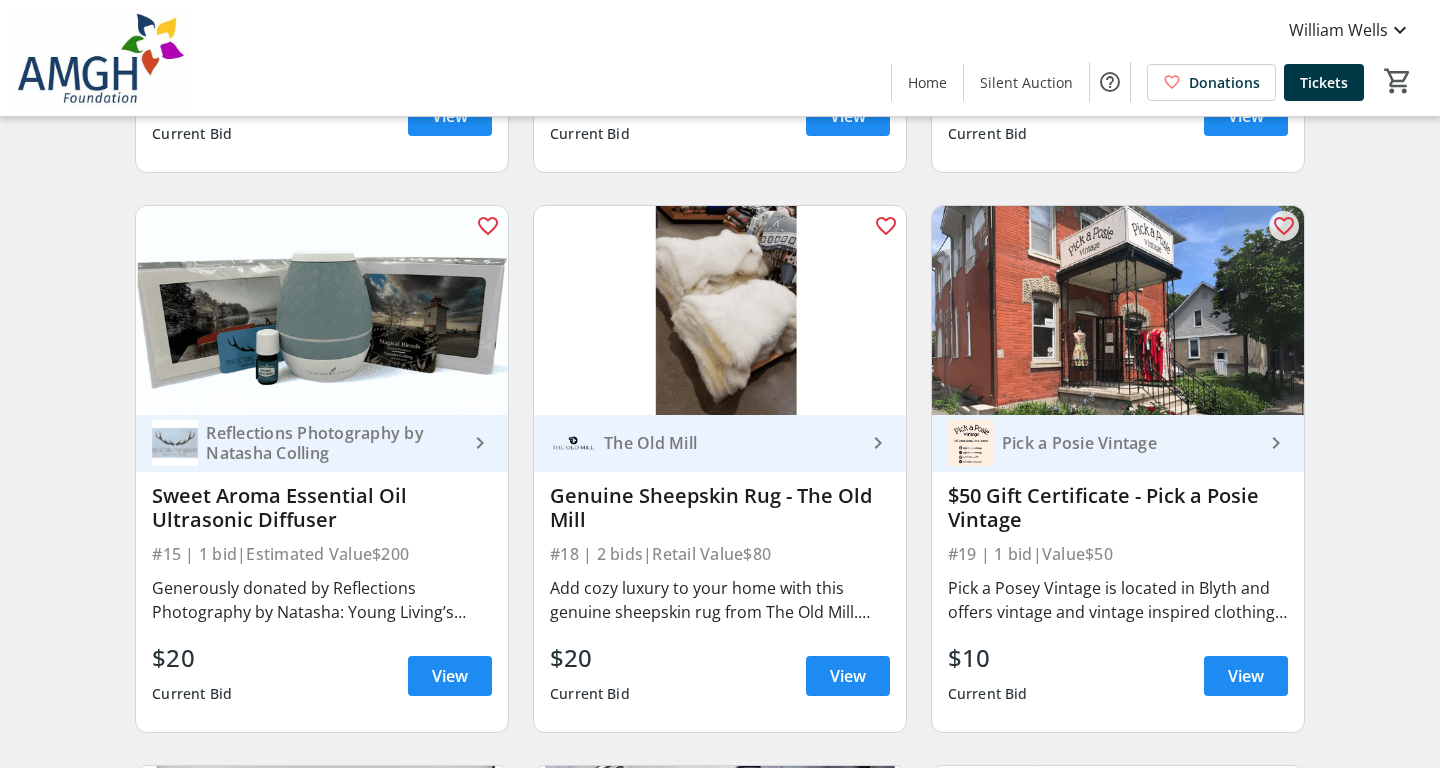 click at bounding box center [720, 310] 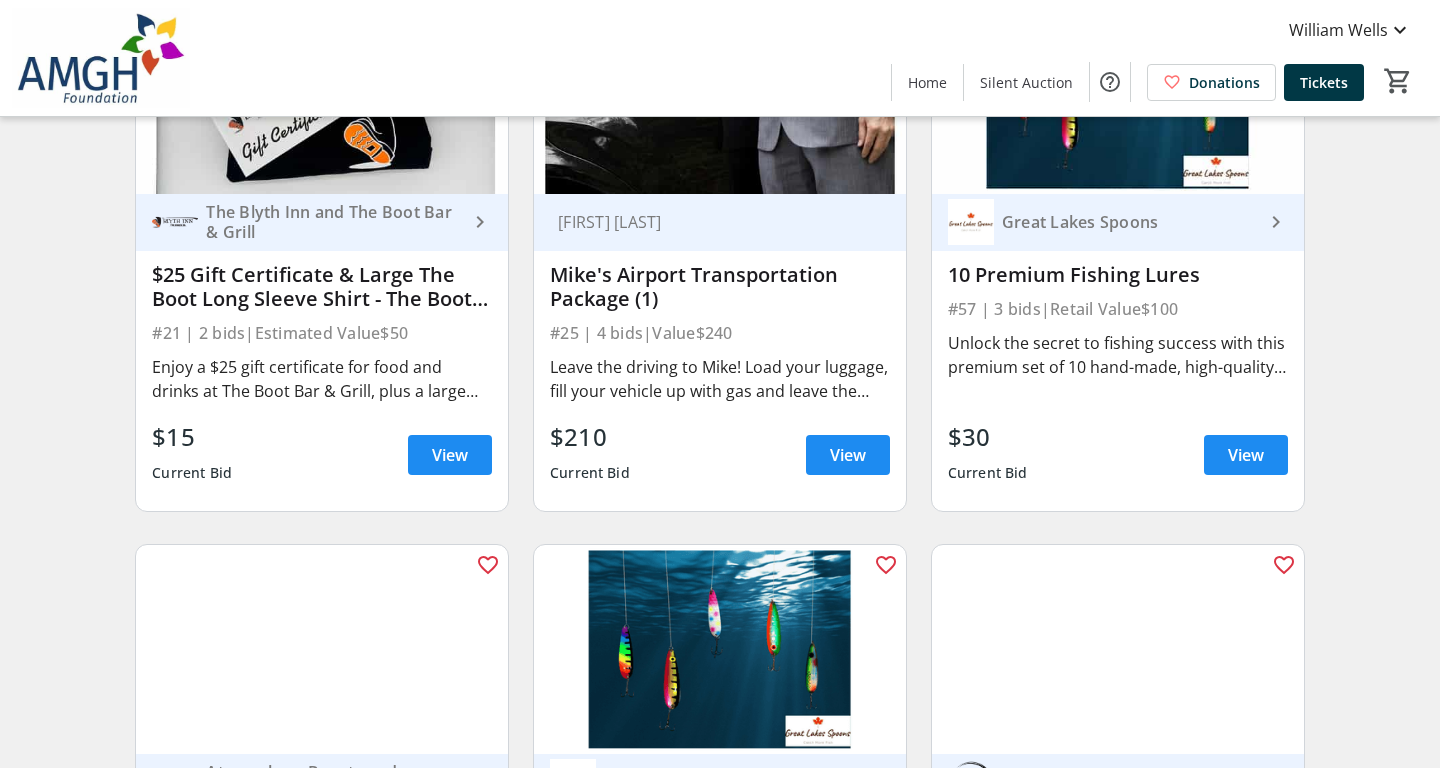 scroll, scrollTop: 3682, scrollLeft: 0, axis: vertical 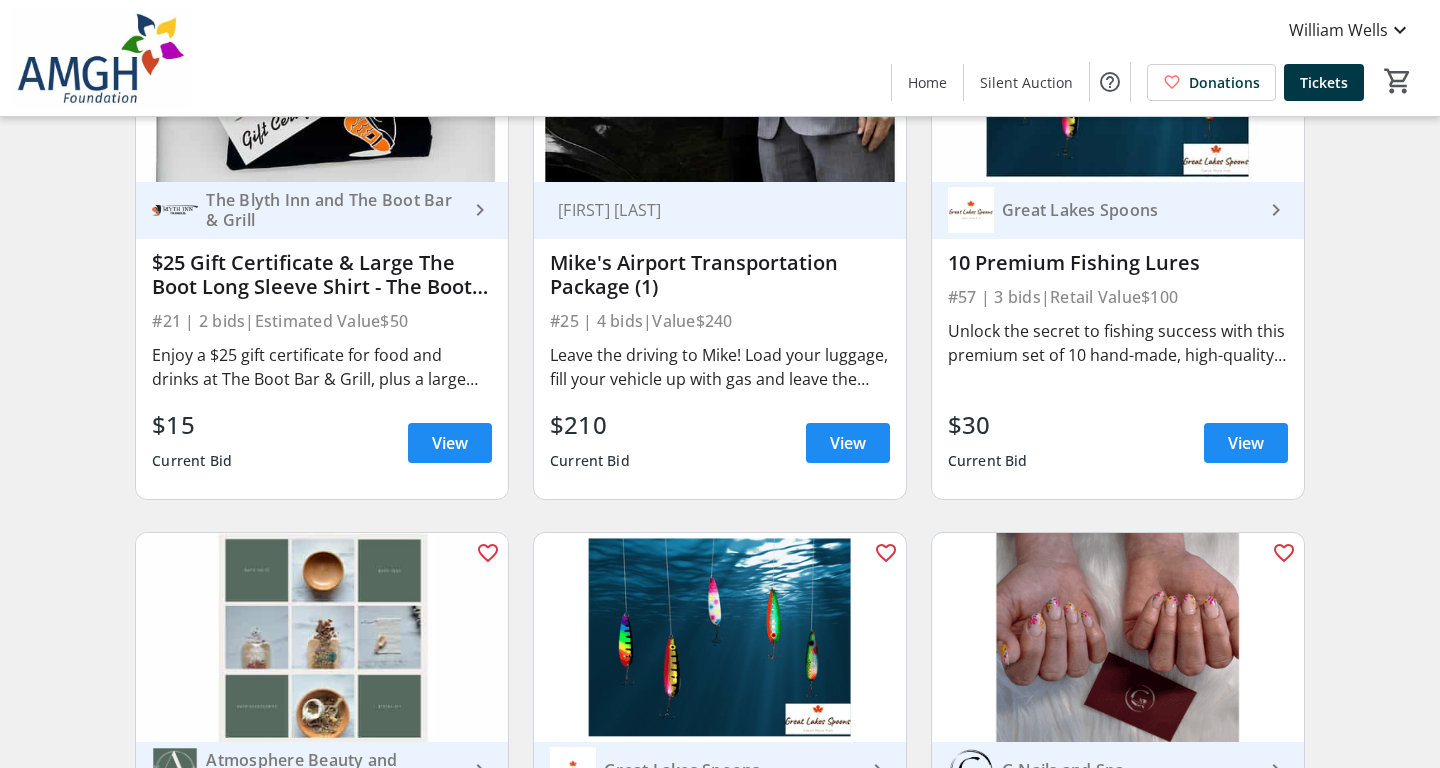 click on "[FIRST] [LAST]  Home  Silent Auction   Donations   Tickets  0" 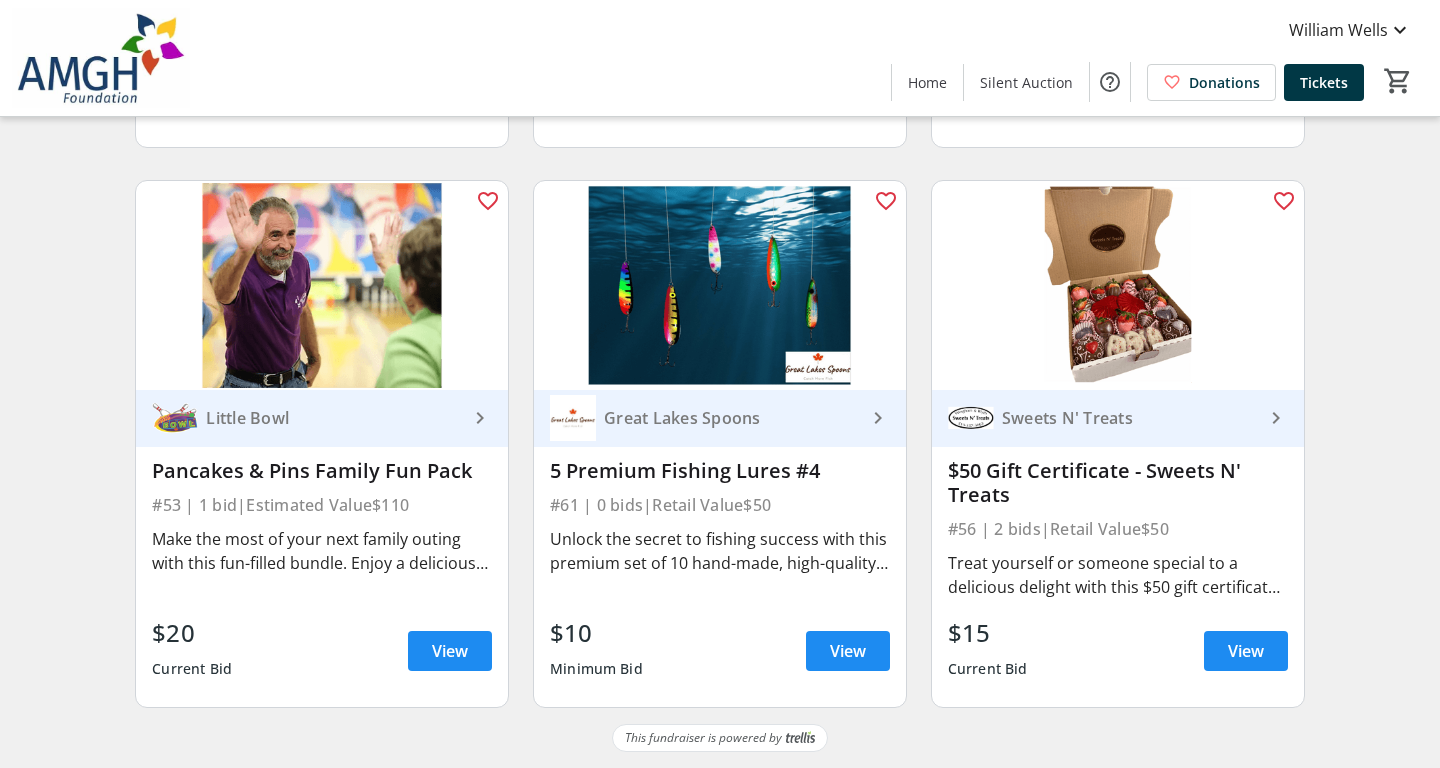 scroll, scrollTop: 9635, scrollLeft: 0, axis: vertical 